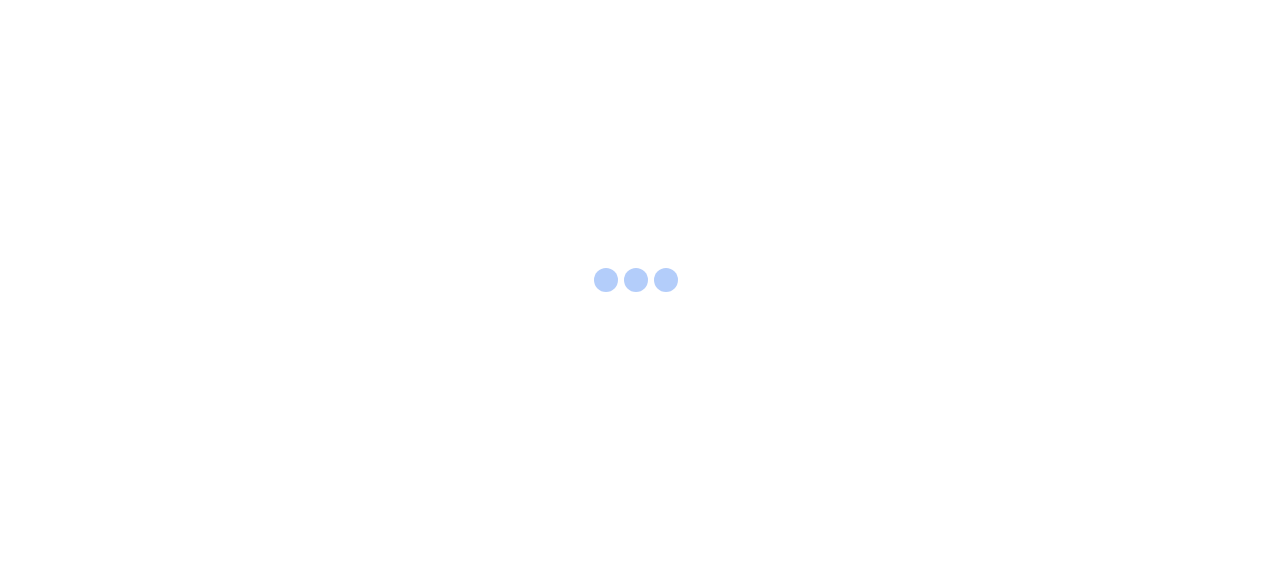 scroll, scrollTop: 0, scrollLeft: 0, axis: both 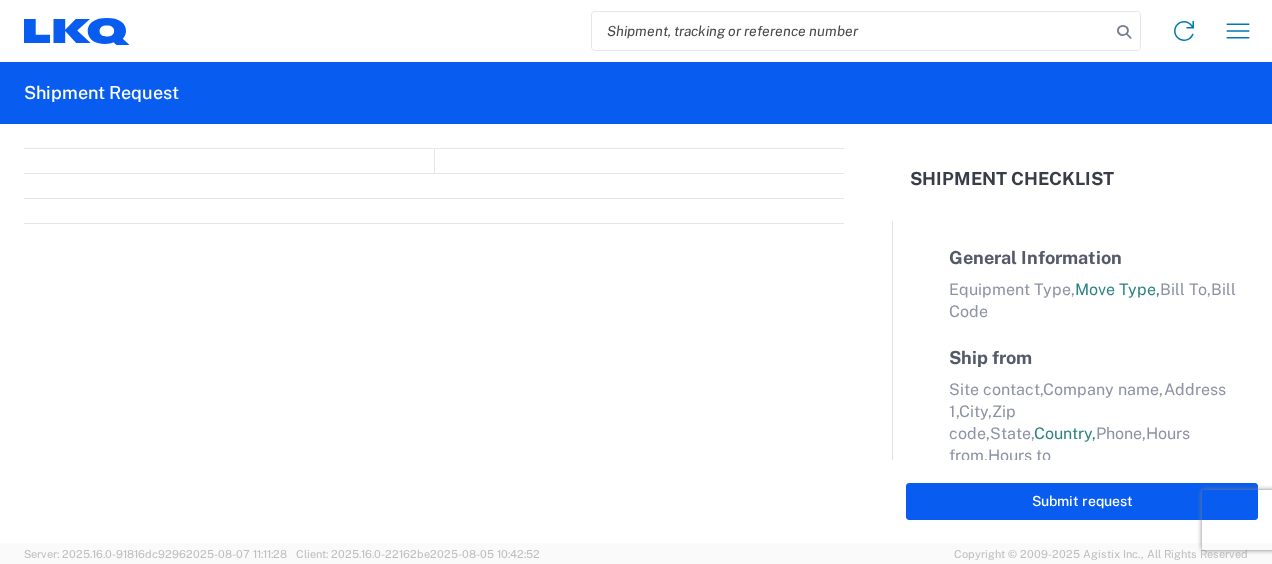 select on "FULL" 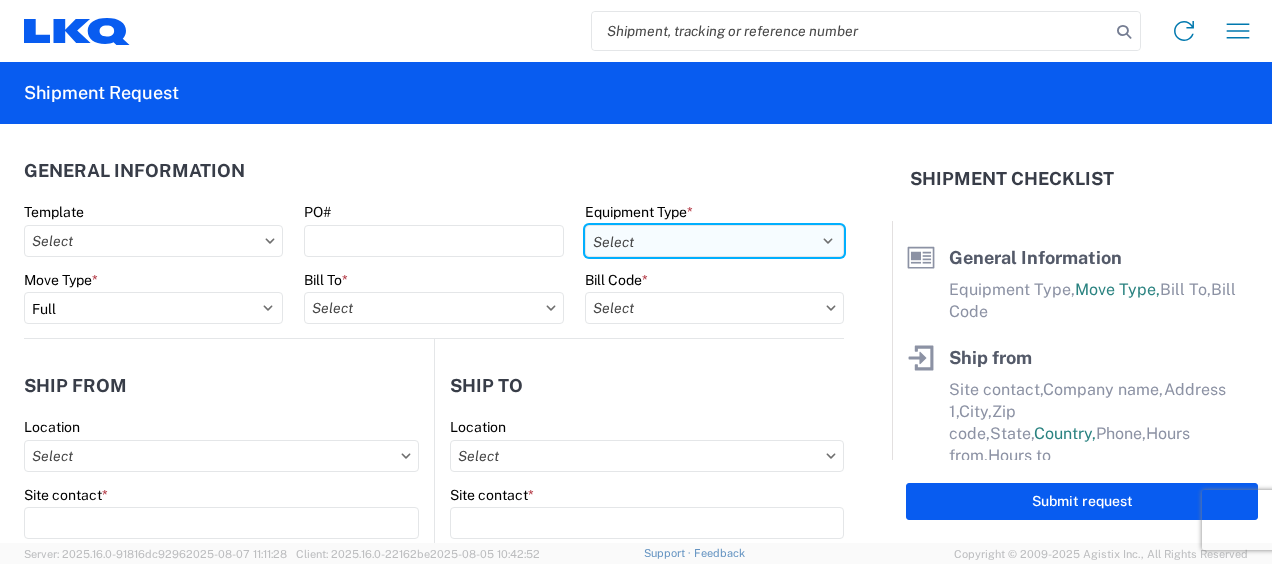 click on "Select 53’ Dry Van Flatbed Dropdeck (van) Lowboy (flatbed) Rail" at bounding box center [714, 241] 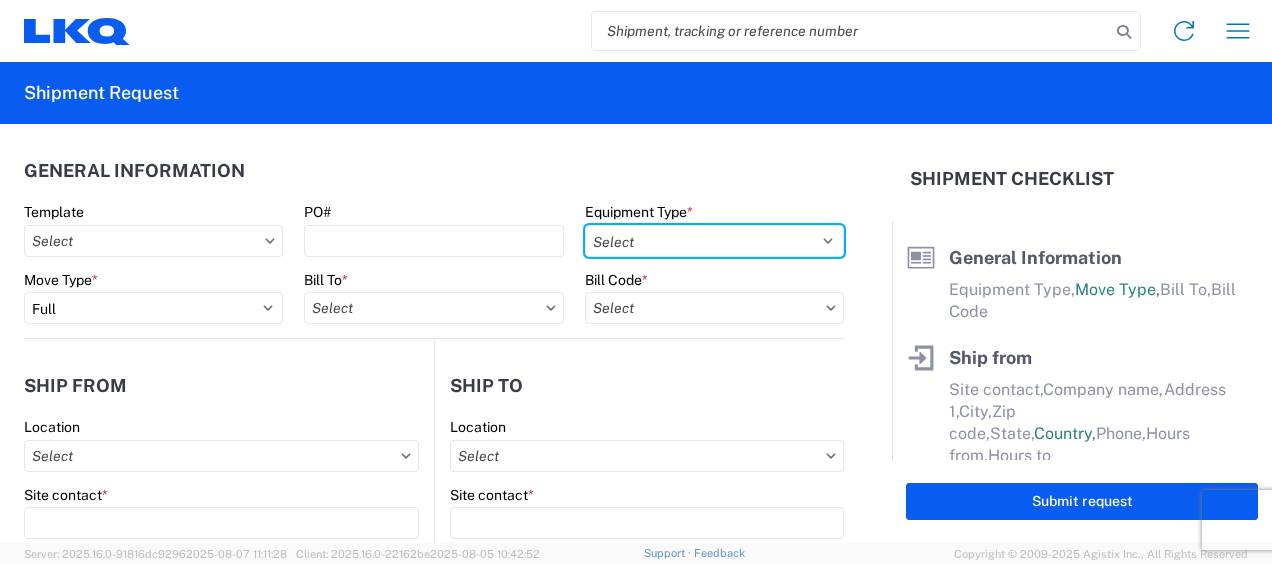 select on "STDV" 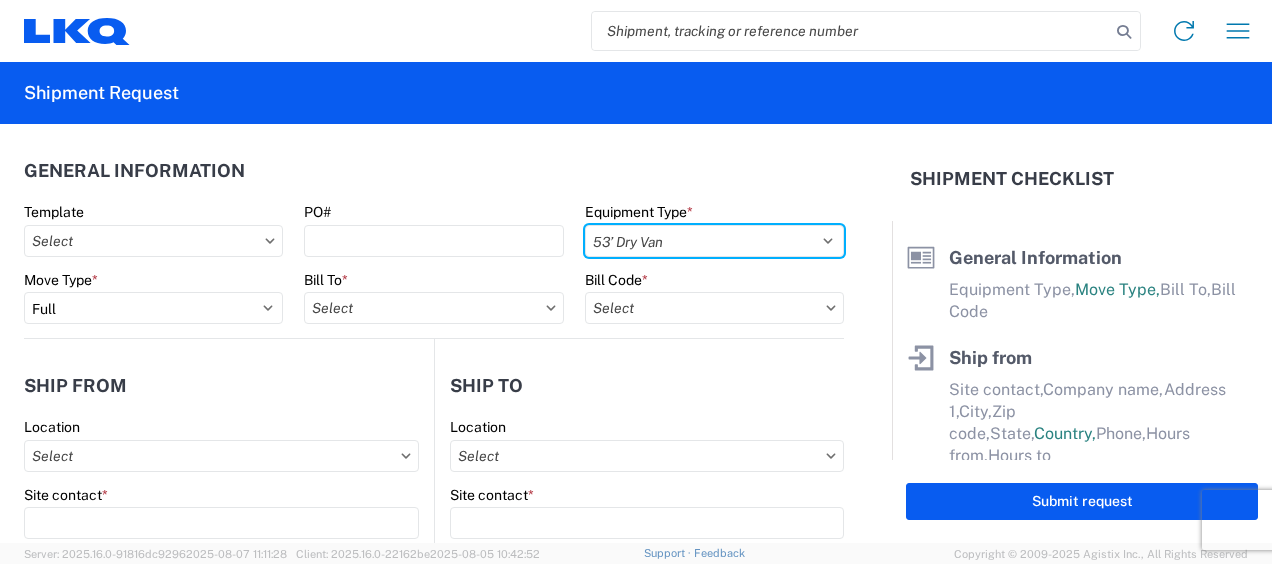 click on "Select 53’ Dry Van Flatbed Dropdeck (van) Lowboy (flatbed) Rail" at bounding box center [714, 241] 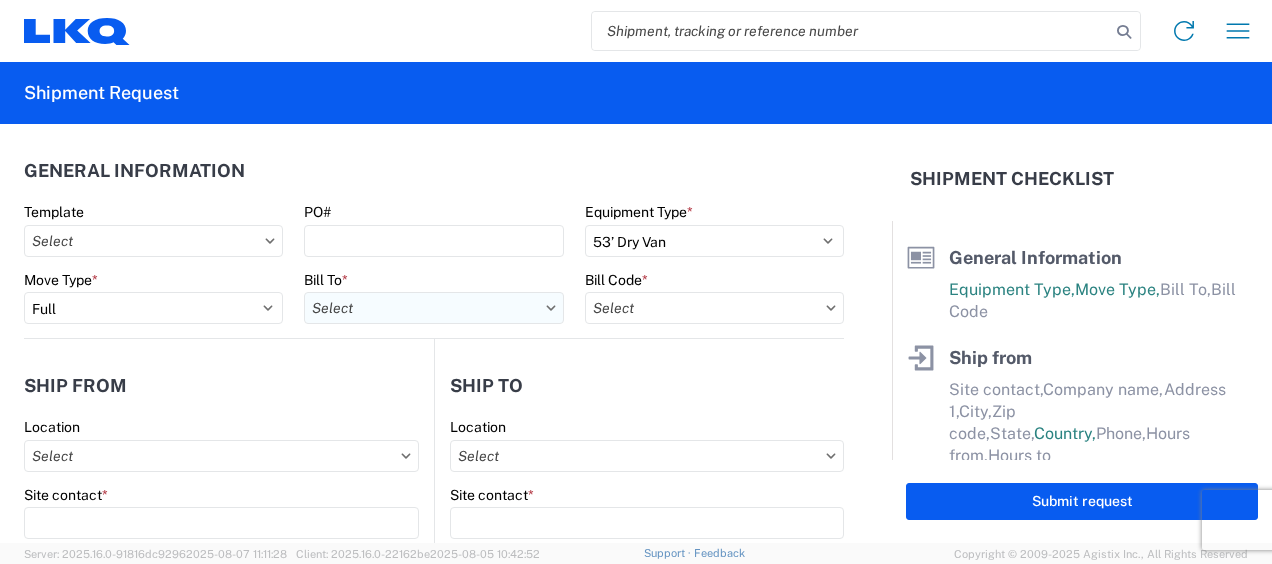click on "Bill To  *" at bounding box center (433, 308) 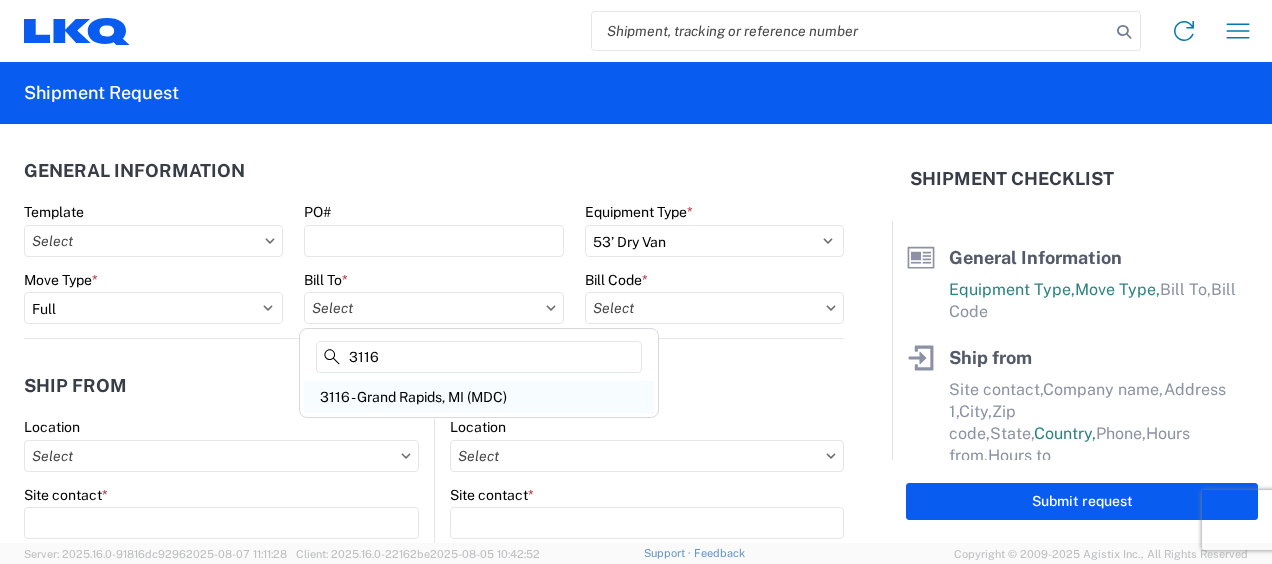 type on "3116" 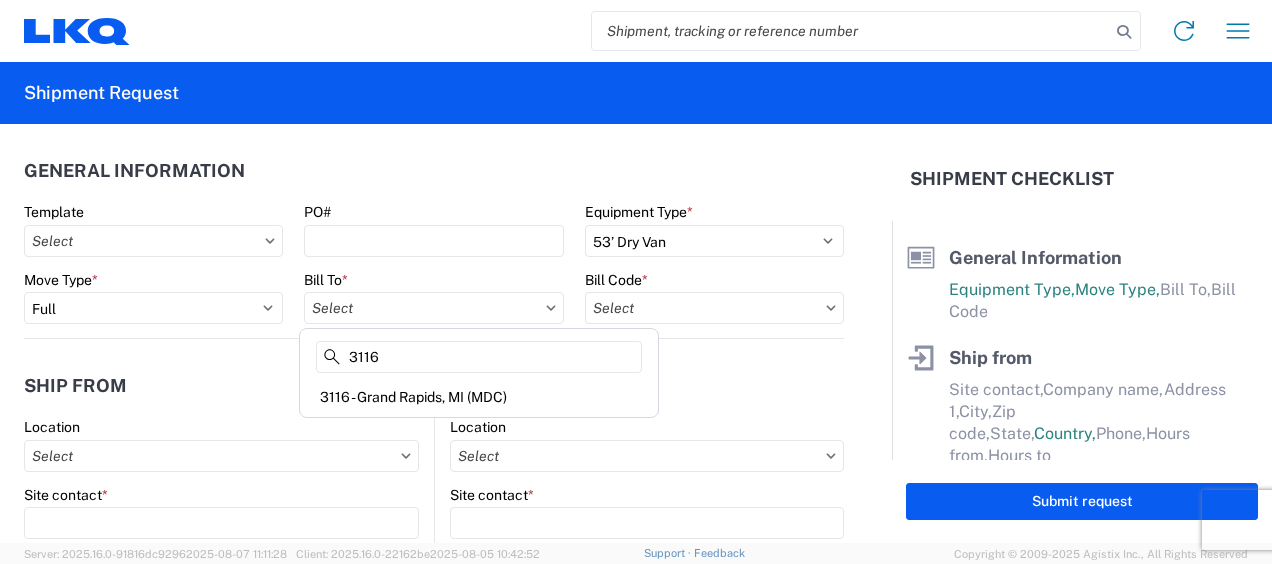 type on "3116 - Grand Rapids, MI (MDC)" 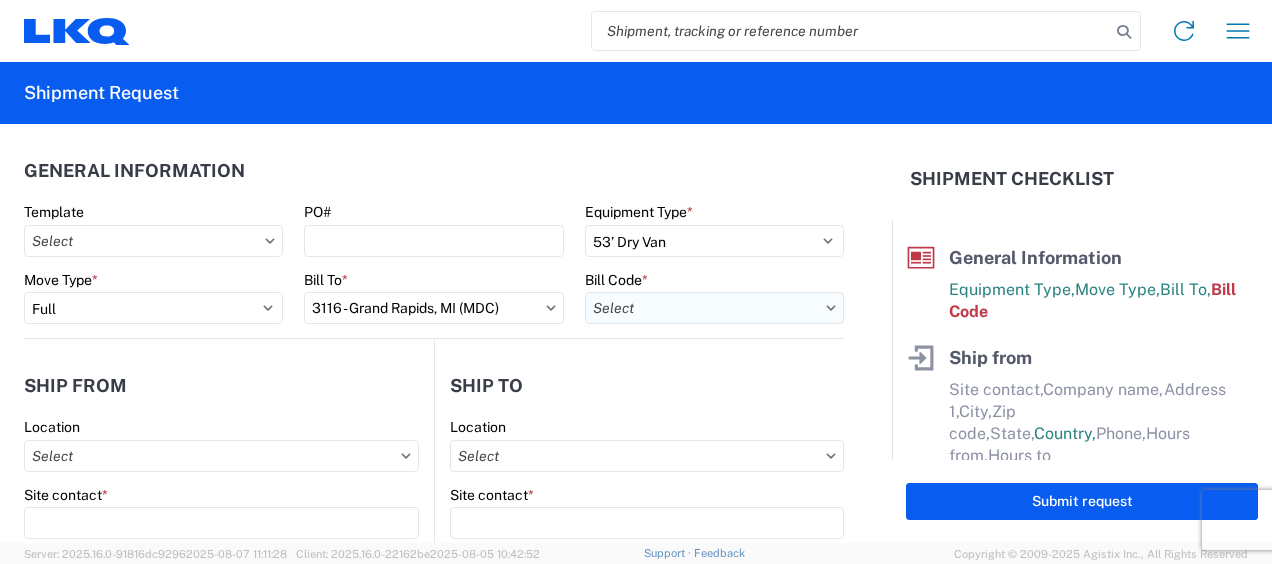 click on "Bill Code  *" at bounding box center (714, 308) 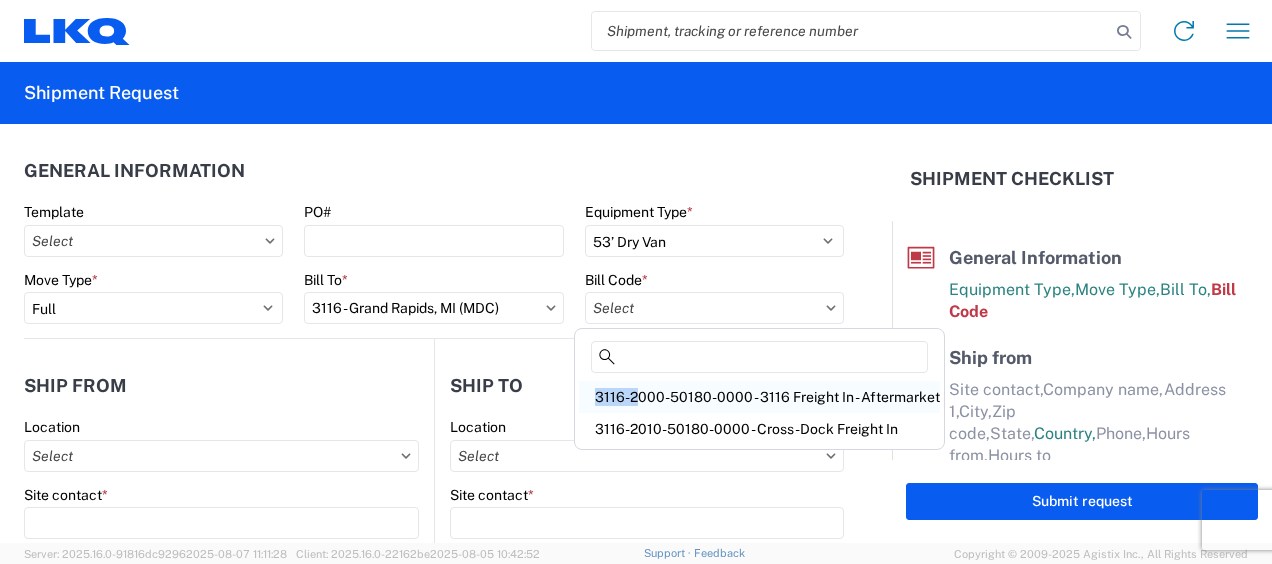 click on "3116-2000-50180-0000 - 3116 Freight In - Aftermarket   3116-2010-50180-0000 - Cross-Dock Freight In" 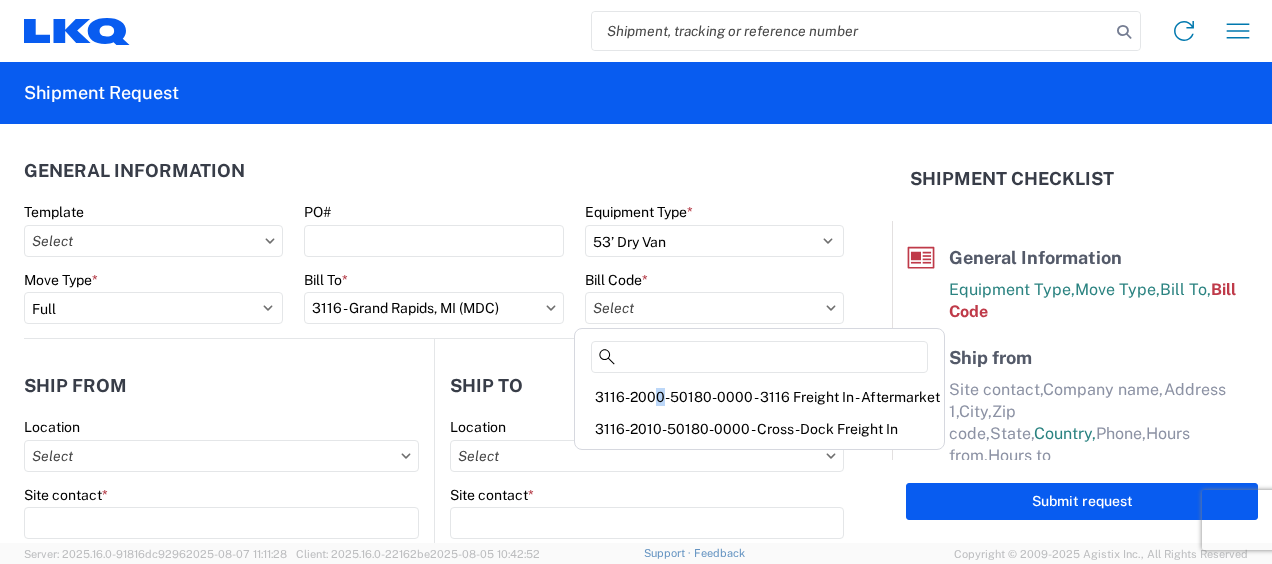 drag, startPoint x: 630, startPoint y: 382, endPoint x: 652, endPoint y: 400, distance: 28.42534 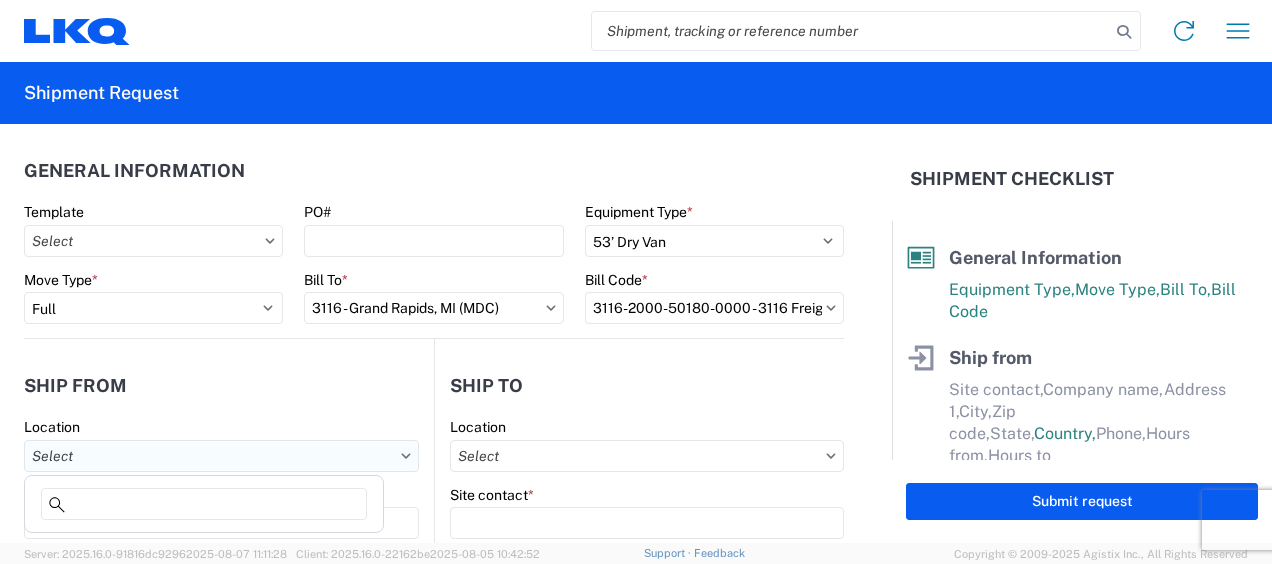 click on "Location" at bounding box center (221, 456) 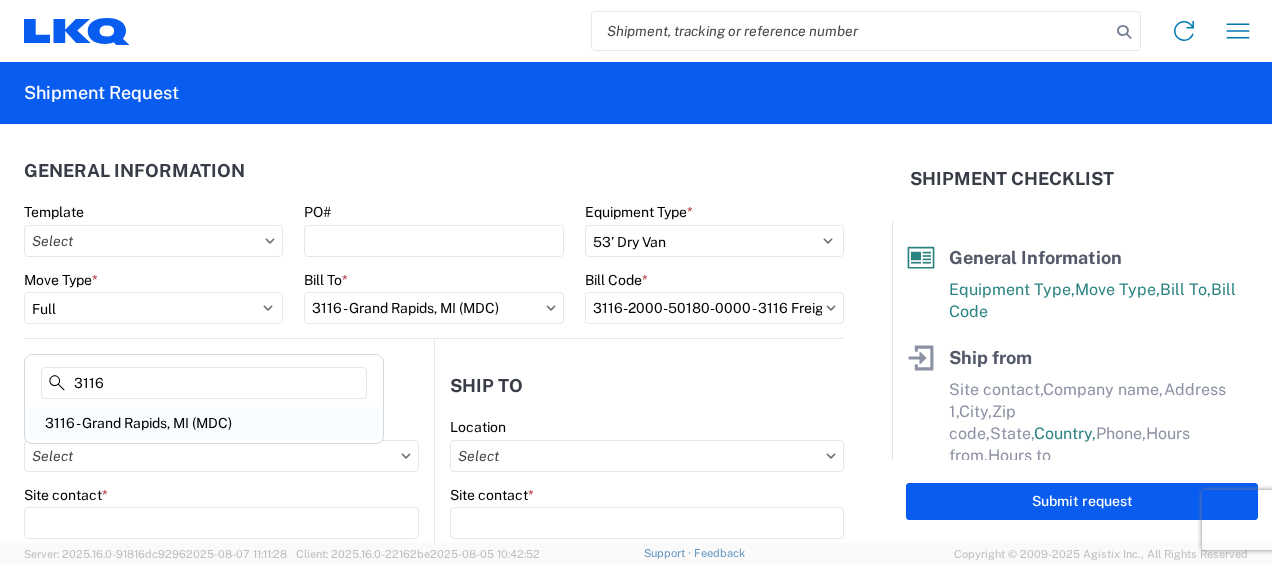 type on "3116" 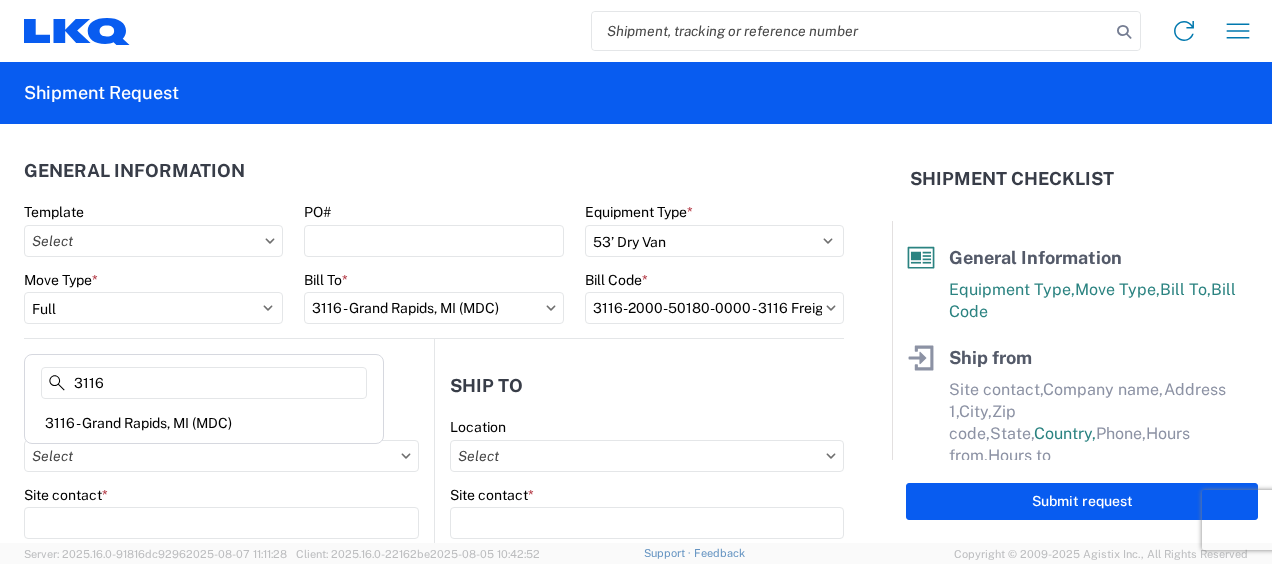 type on "3116 - Grand Rapids, MI (MDC)" 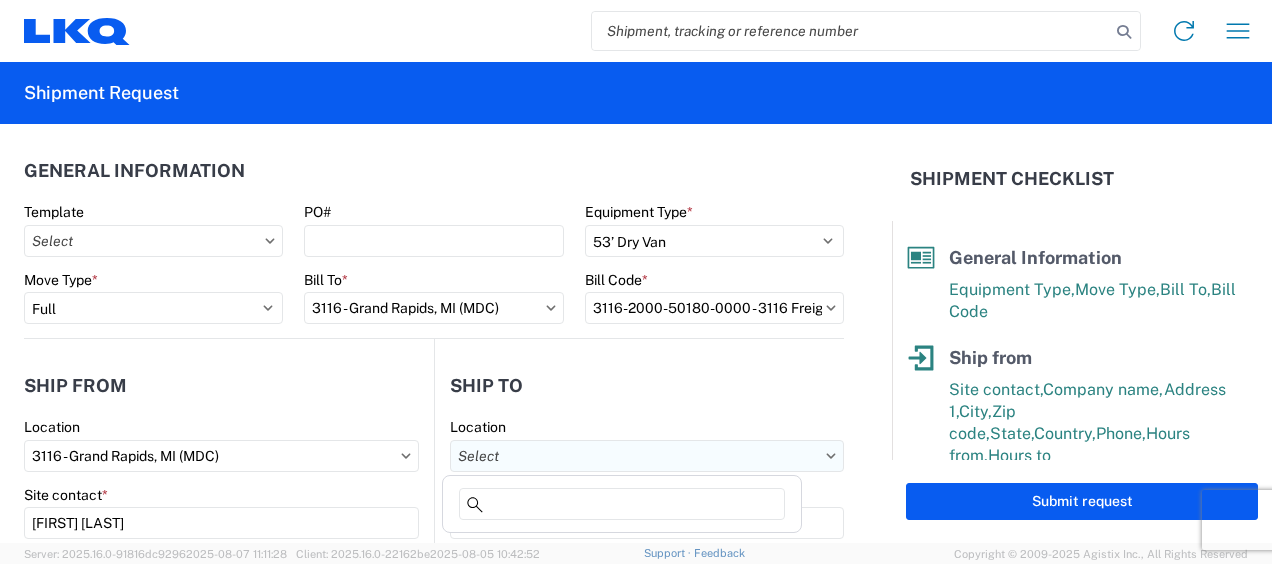 click on "Location" at bounding box center (647, 456) 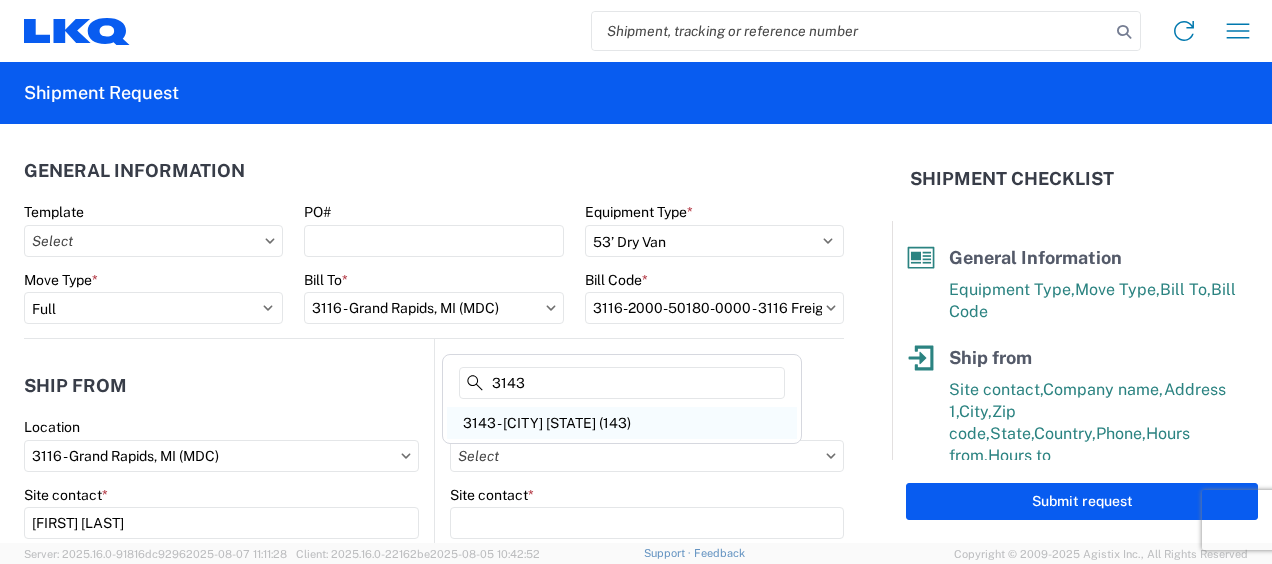 type on "3143" 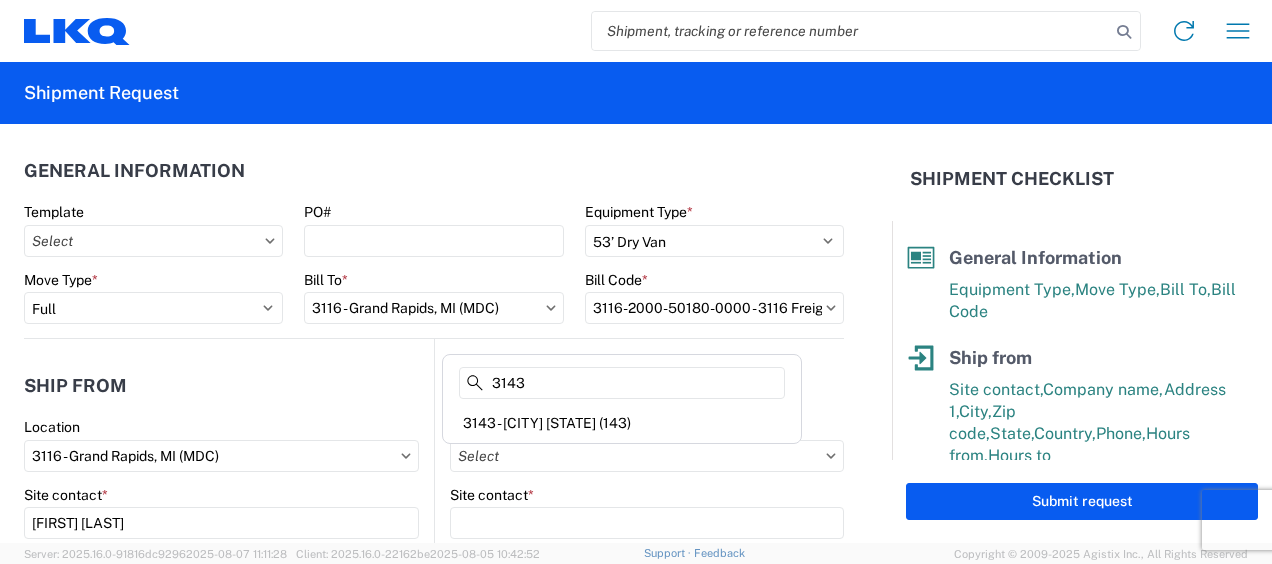 type on "[NUMBER] - [CITY] [STATE] (143)" 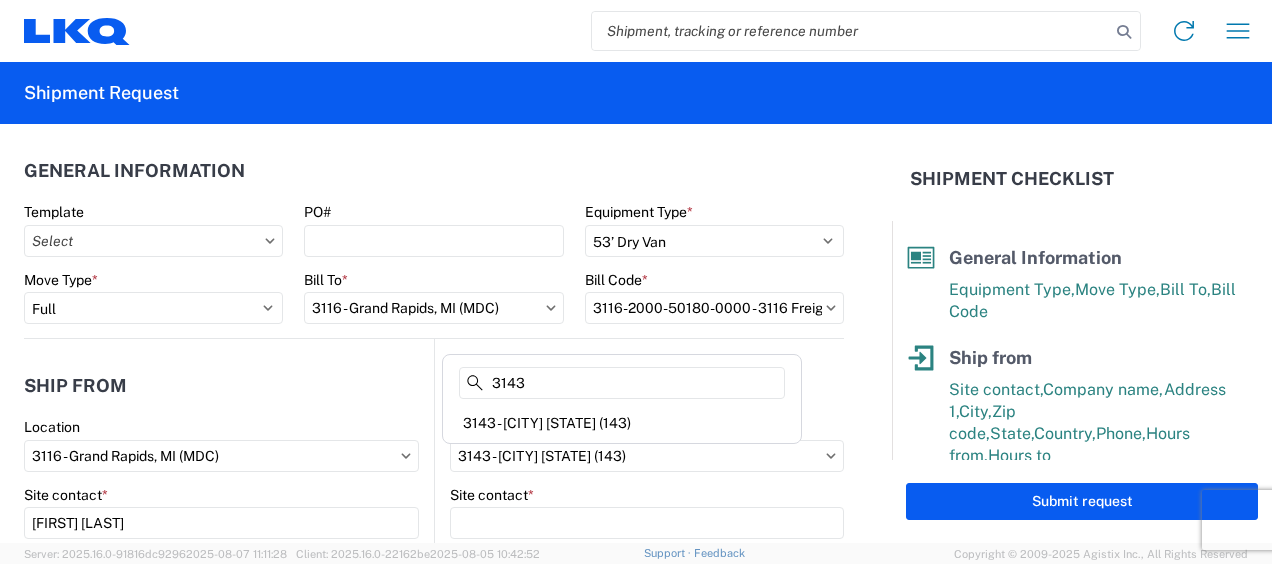 select on "US" 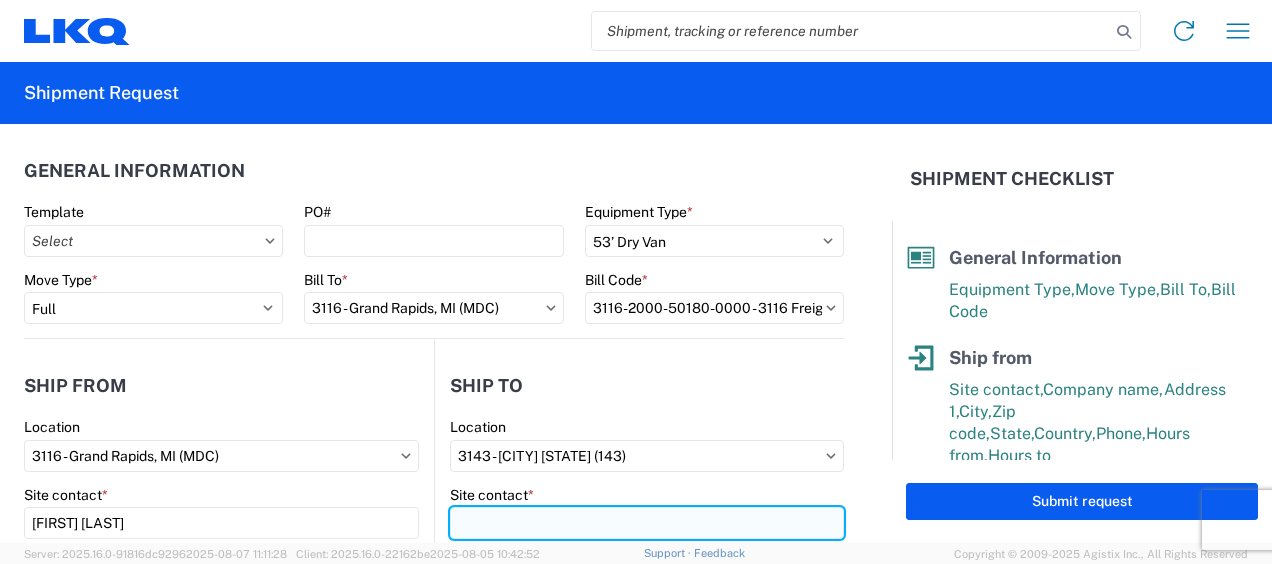 click on "Site contact  *" at bounding box center [647, 523] 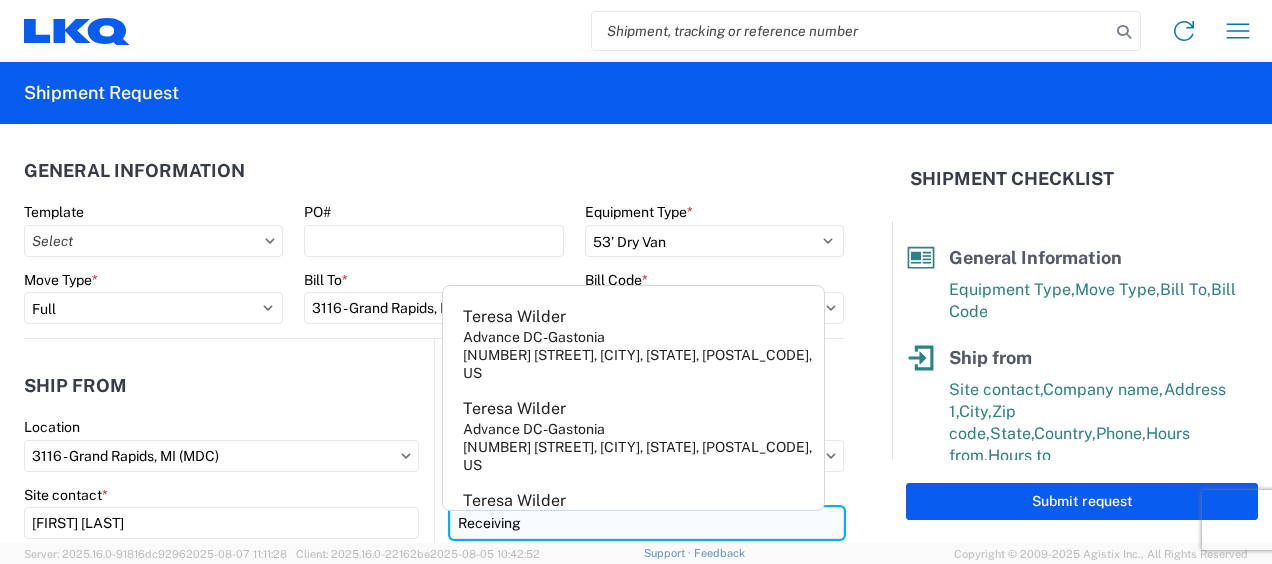type on "Receiving" 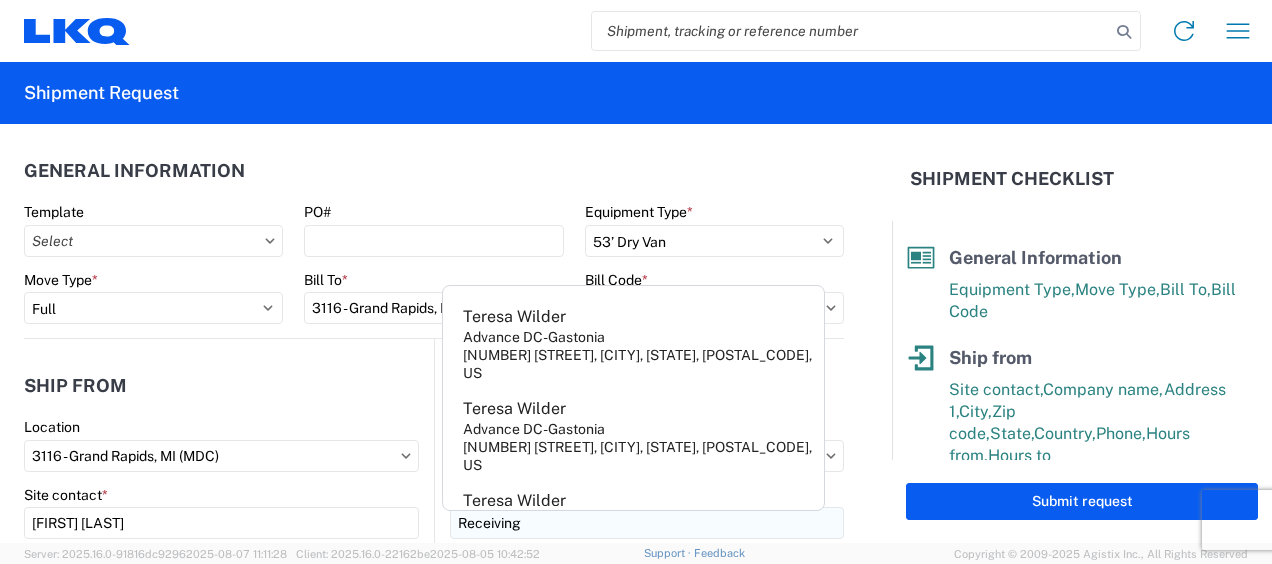 scroll, scrollTop: 256, scrollLeft: 0, axis: vertical 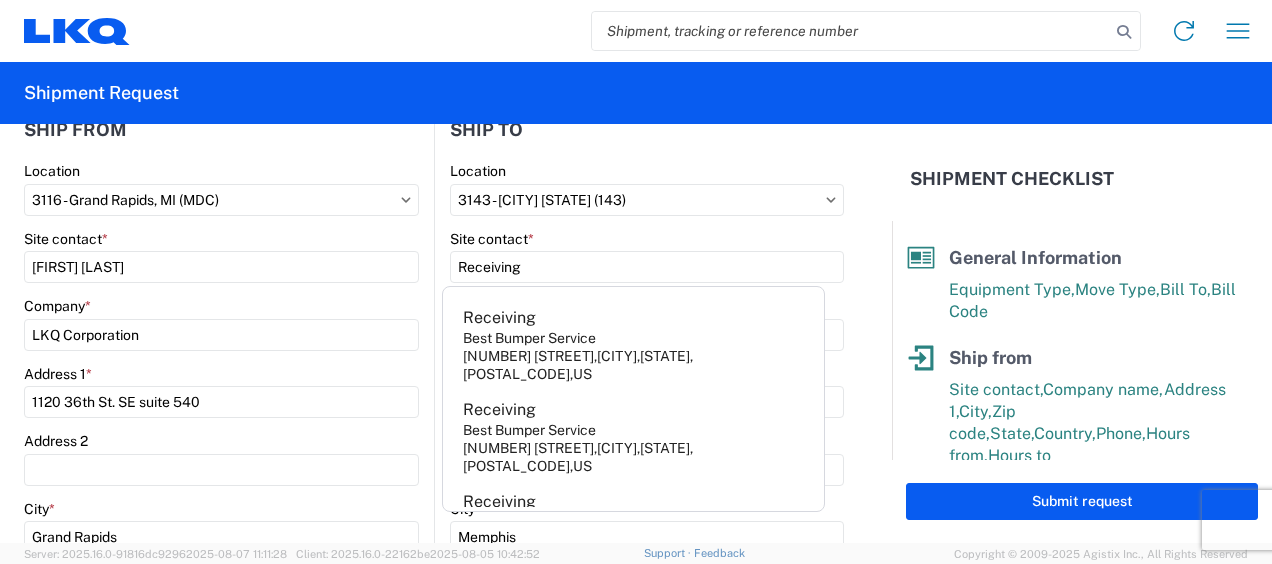 click on "Site contact  *" 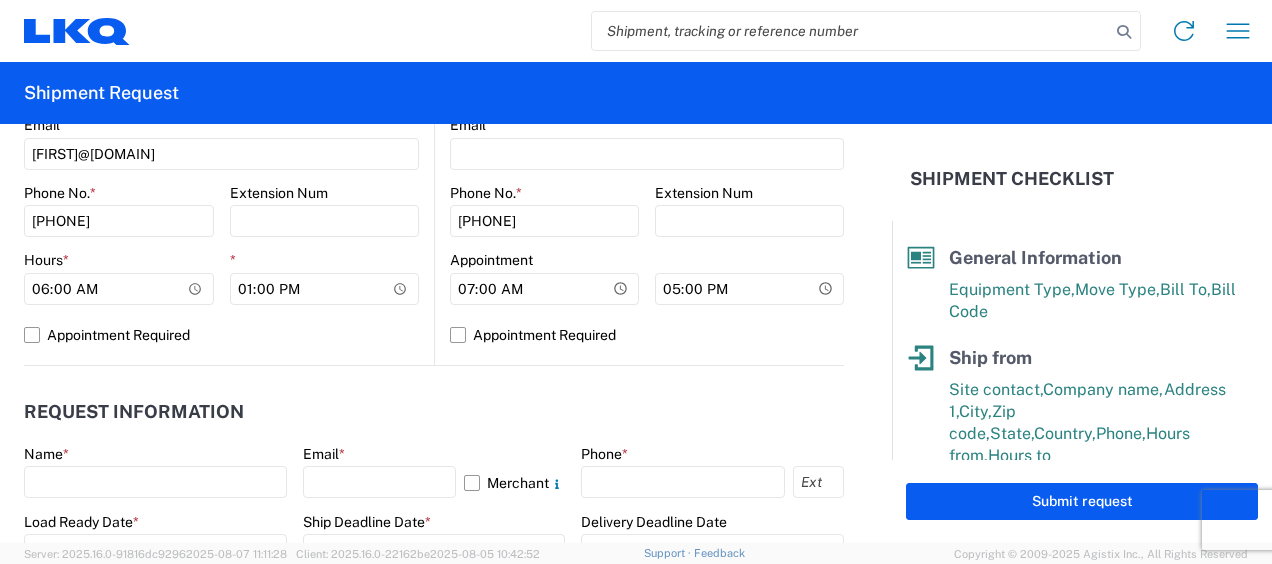 scroll, scrollTop: 856, scrollLeft: 0, axis: vertical 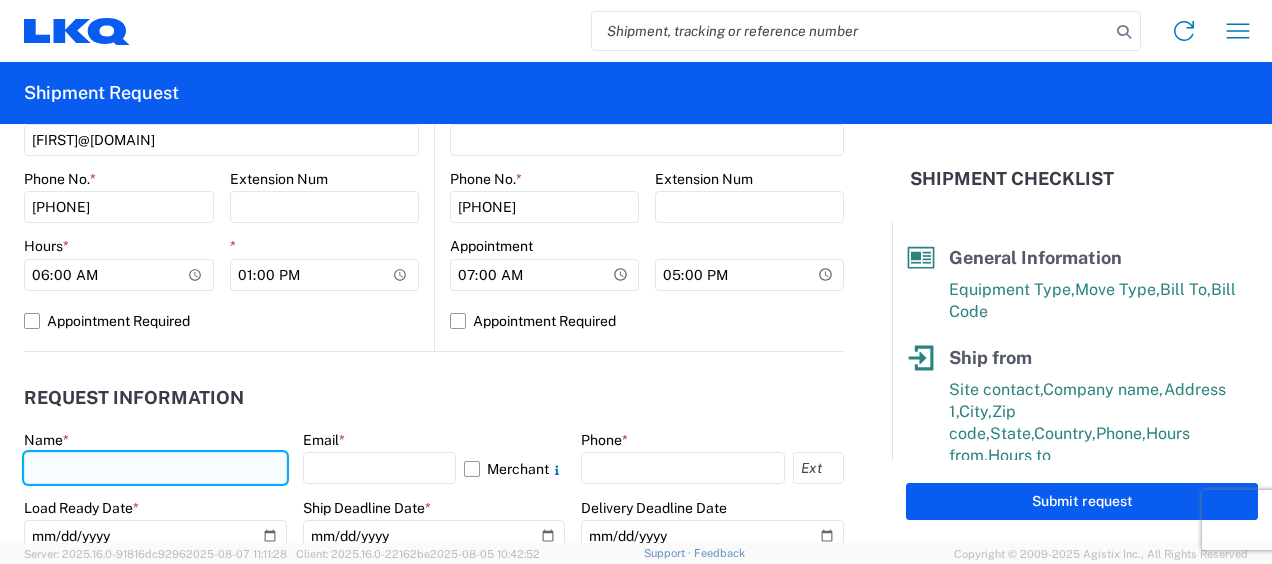 click 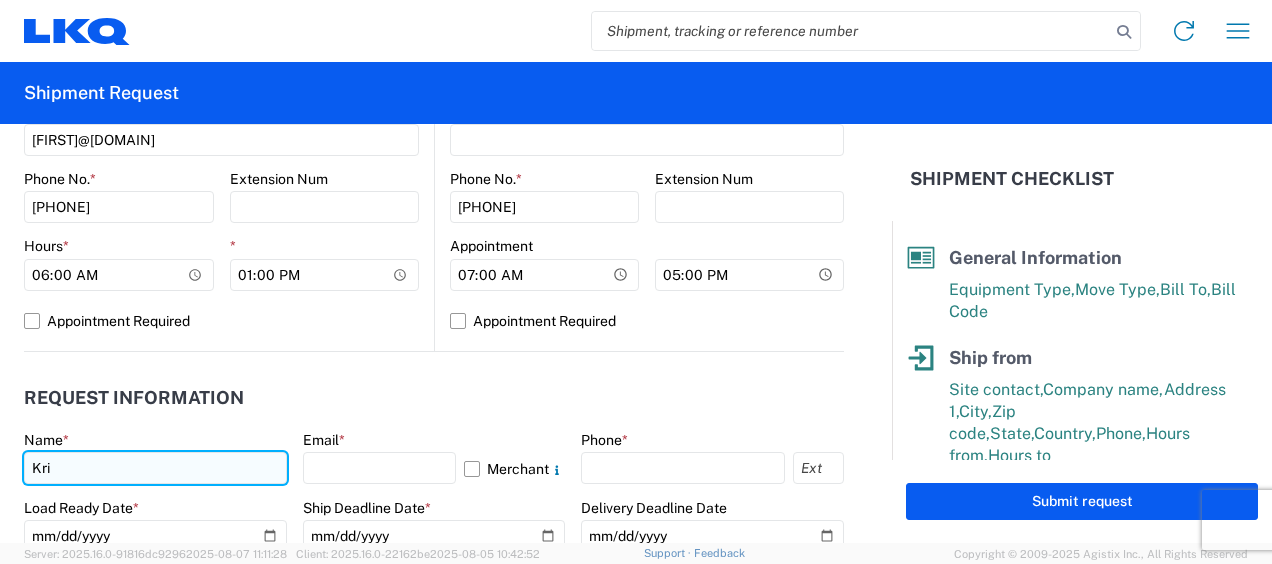 type on "[FIRST] [LAST]" 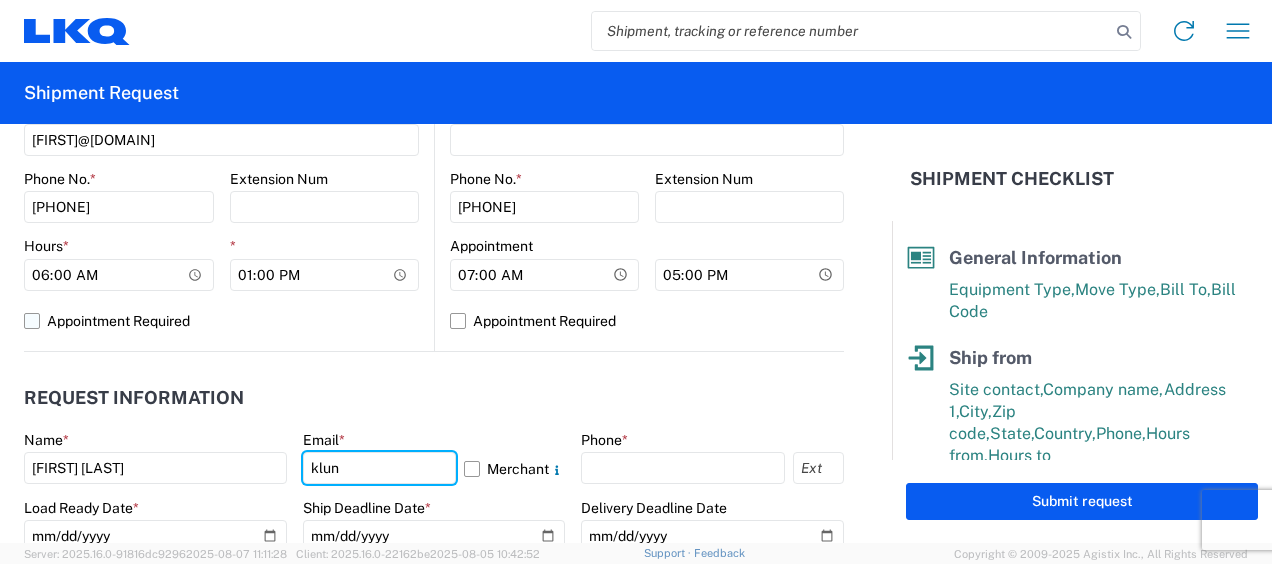 type on "[EMAIL]" 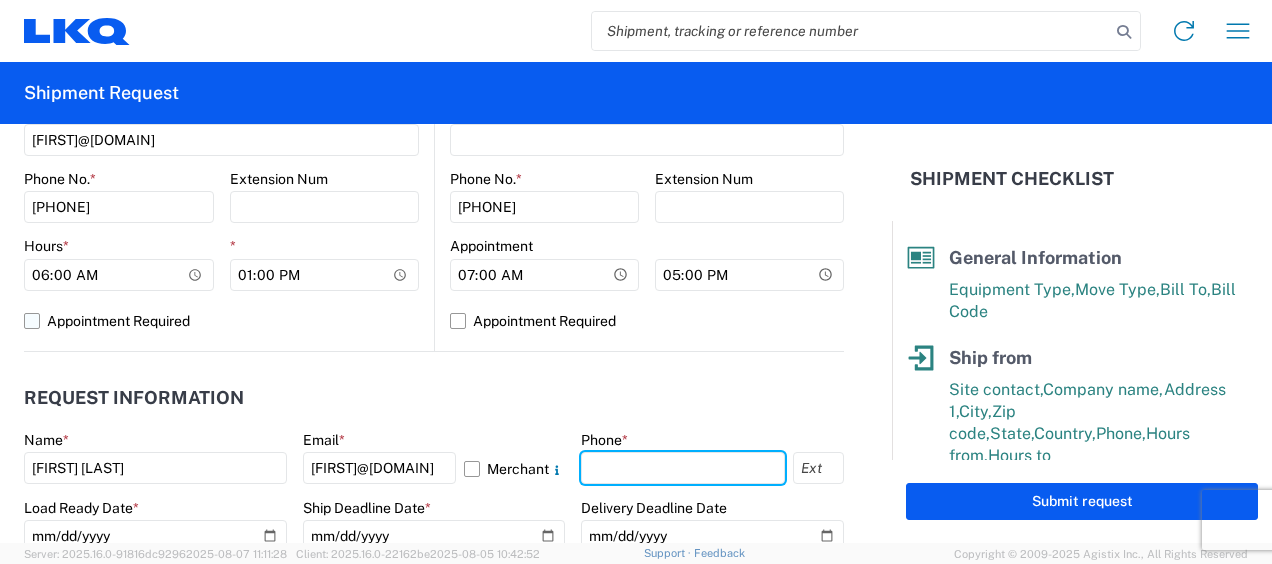 type on "[PHONE]" 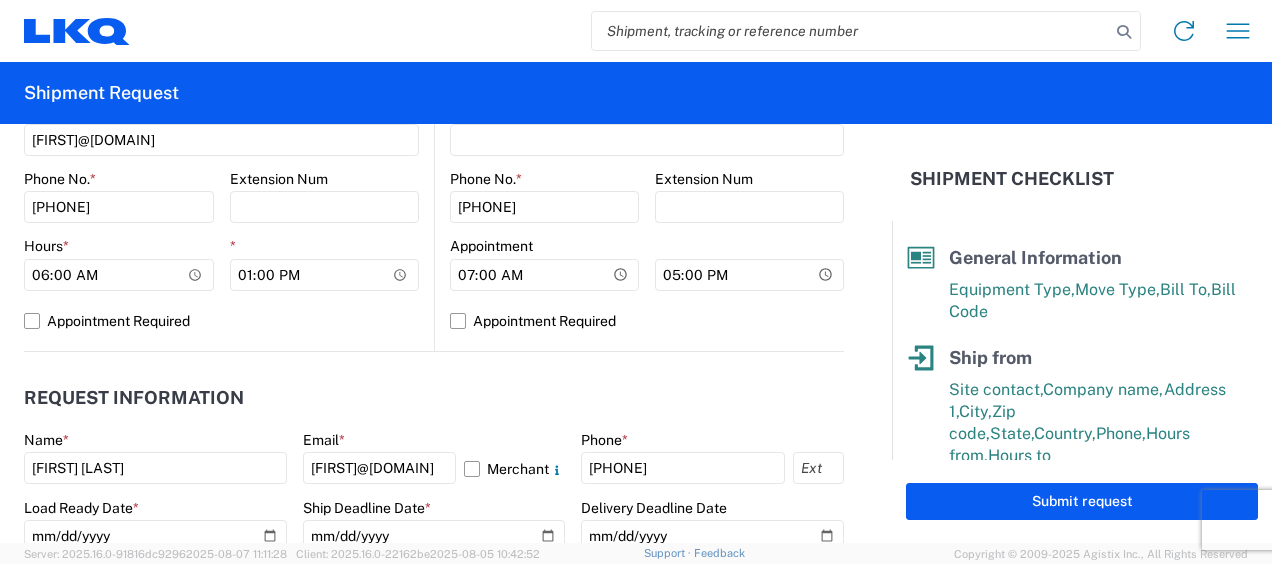 click on "Request Information" 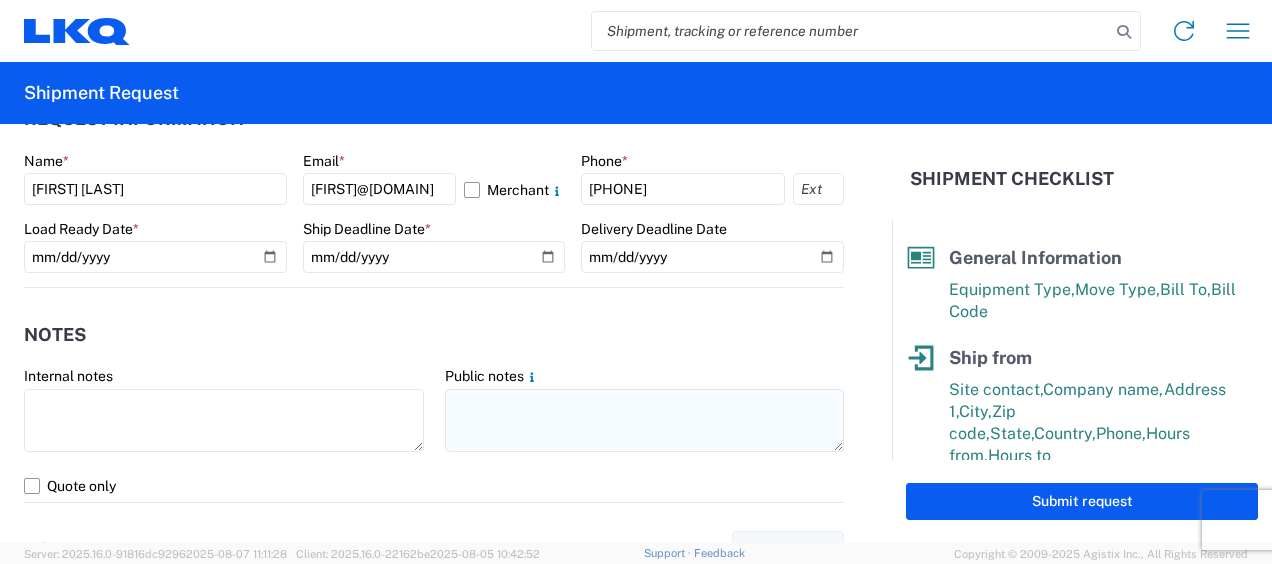scroll, scrollTop: 1156, scrollLeft: 0, axis: vertical 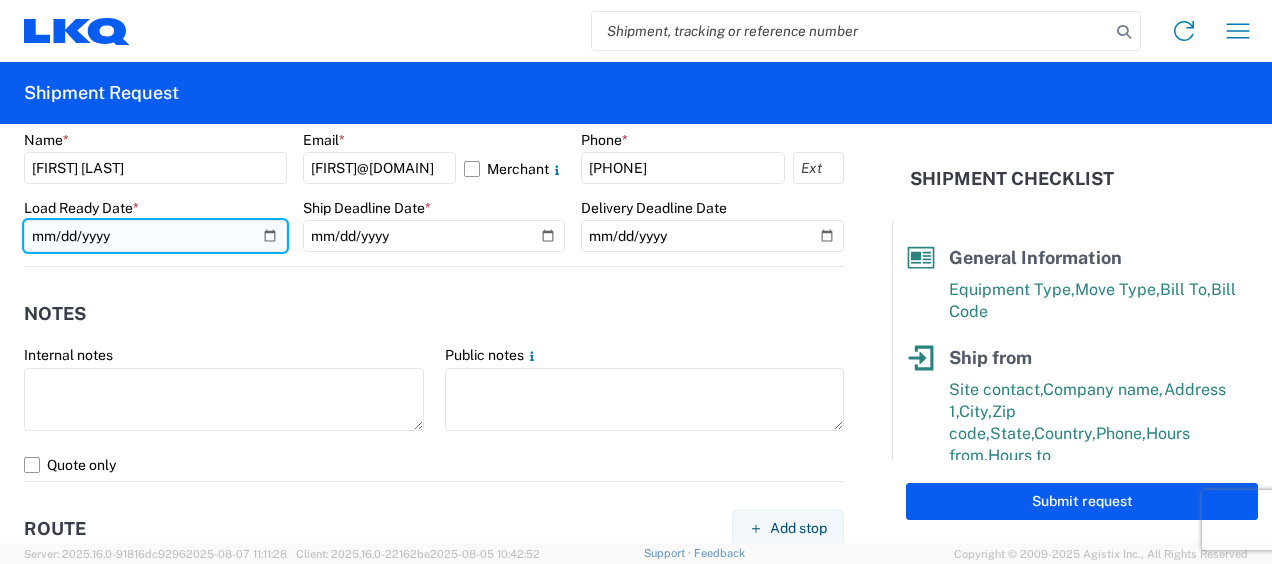 click 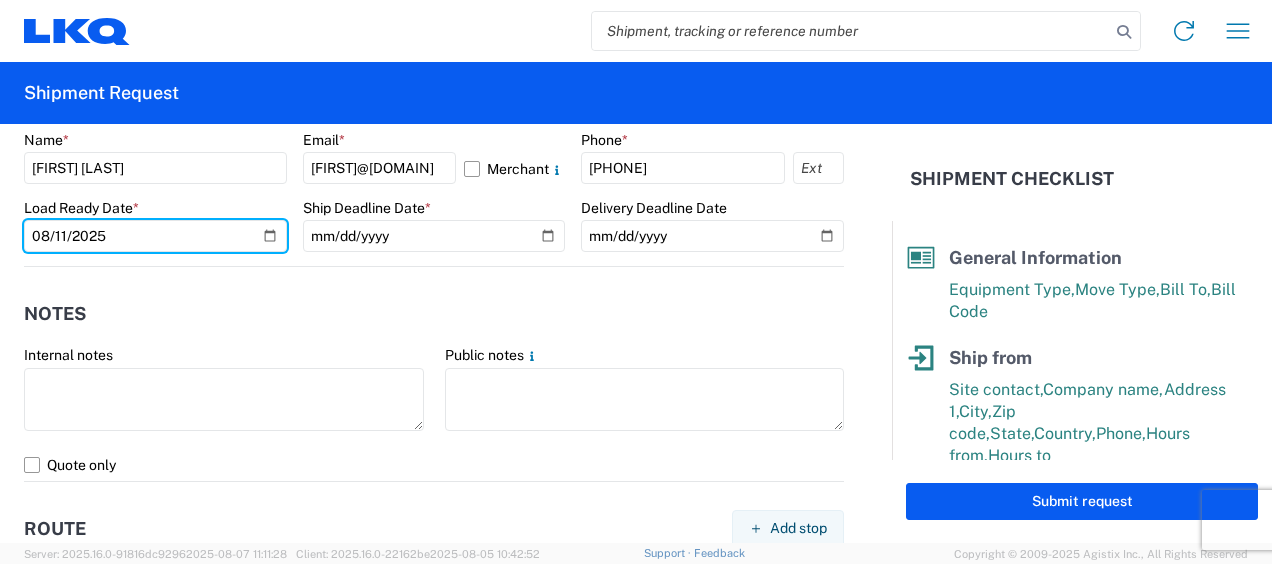 type on "2025-08-11" 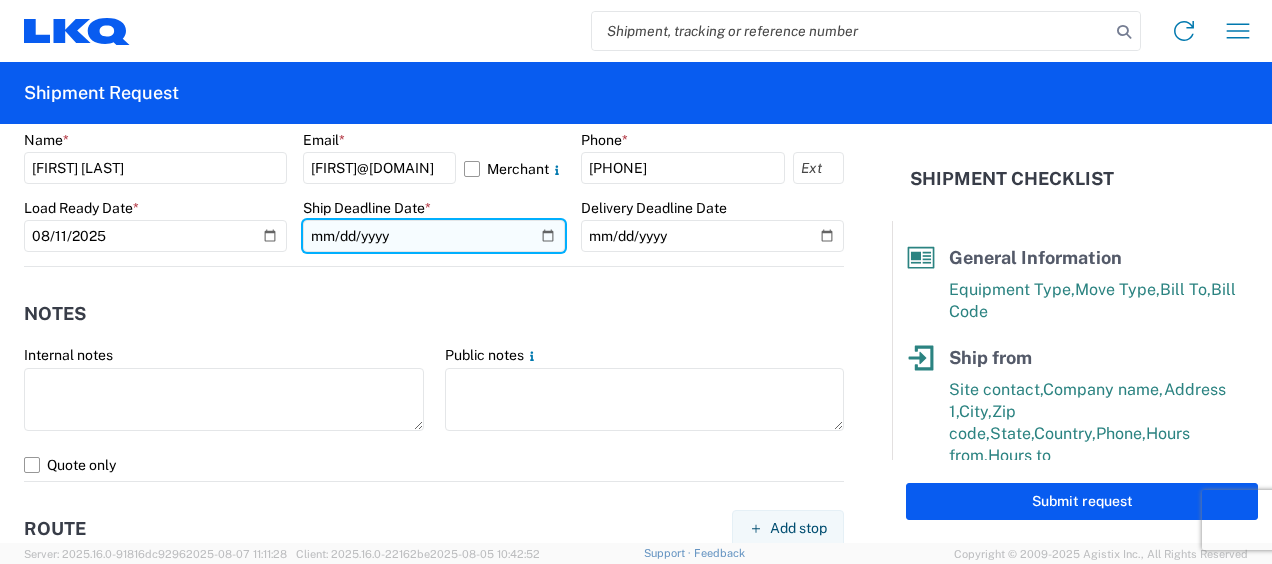 click 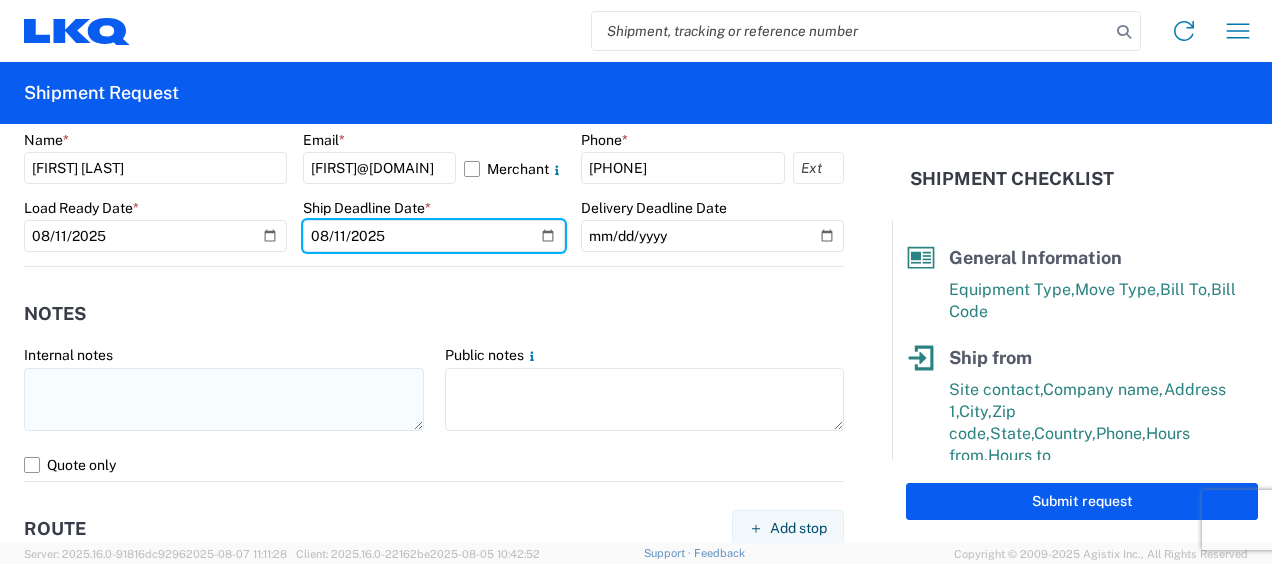 type on "2025-08-11" 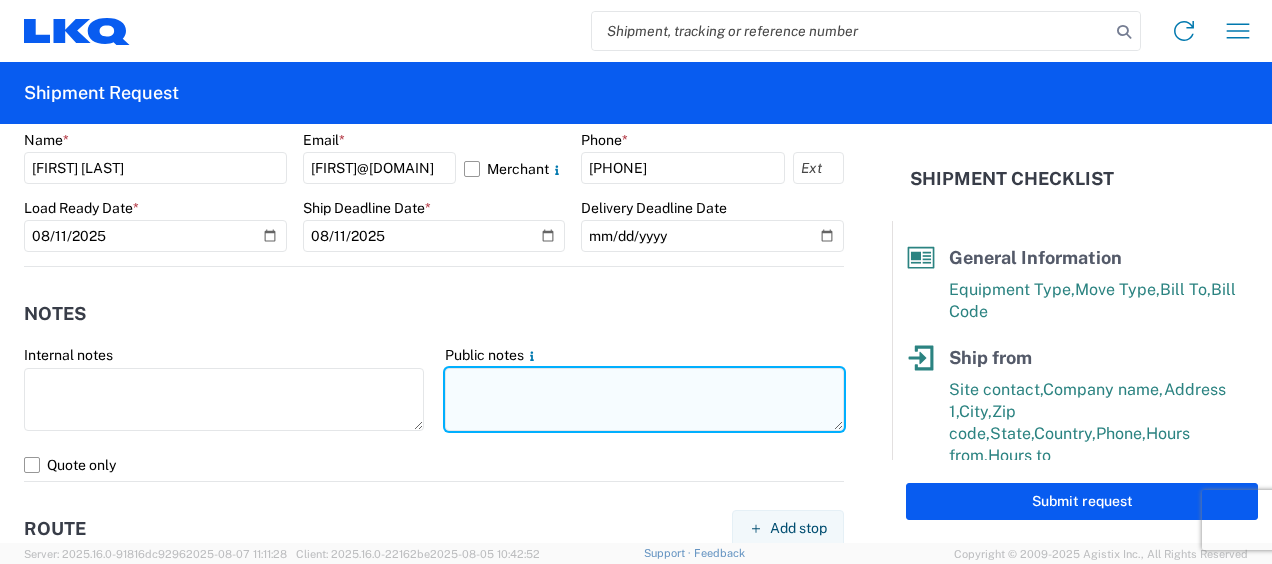 click 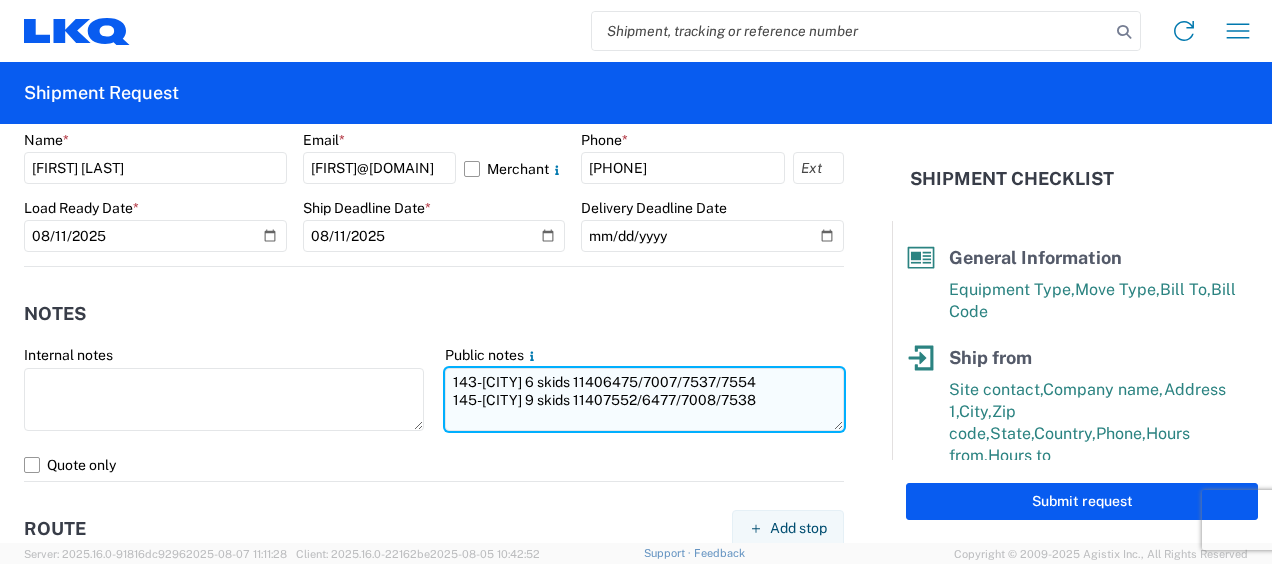 drag, startPoint x: 439, startPoint y: 380, endPoint x: 796, endPoint y: 402, distance: 357.67722 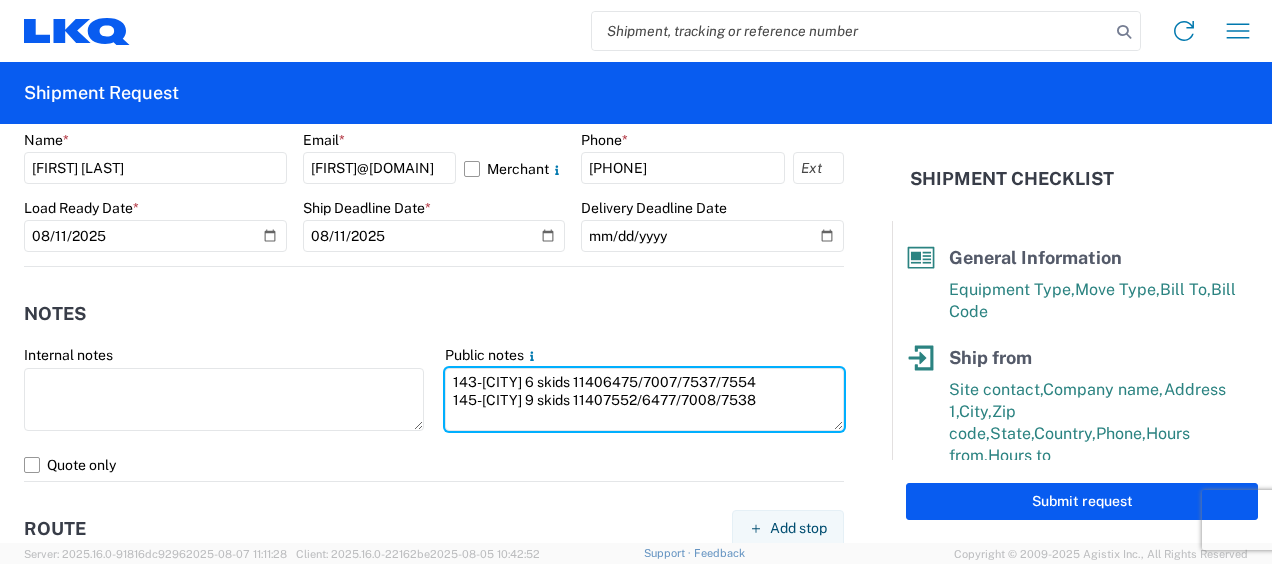 type on "143-[CITY] 6 skids 11406475/7007/7537/7554
145-[CITY] 9 skids 11407552/6477/7008/7538" 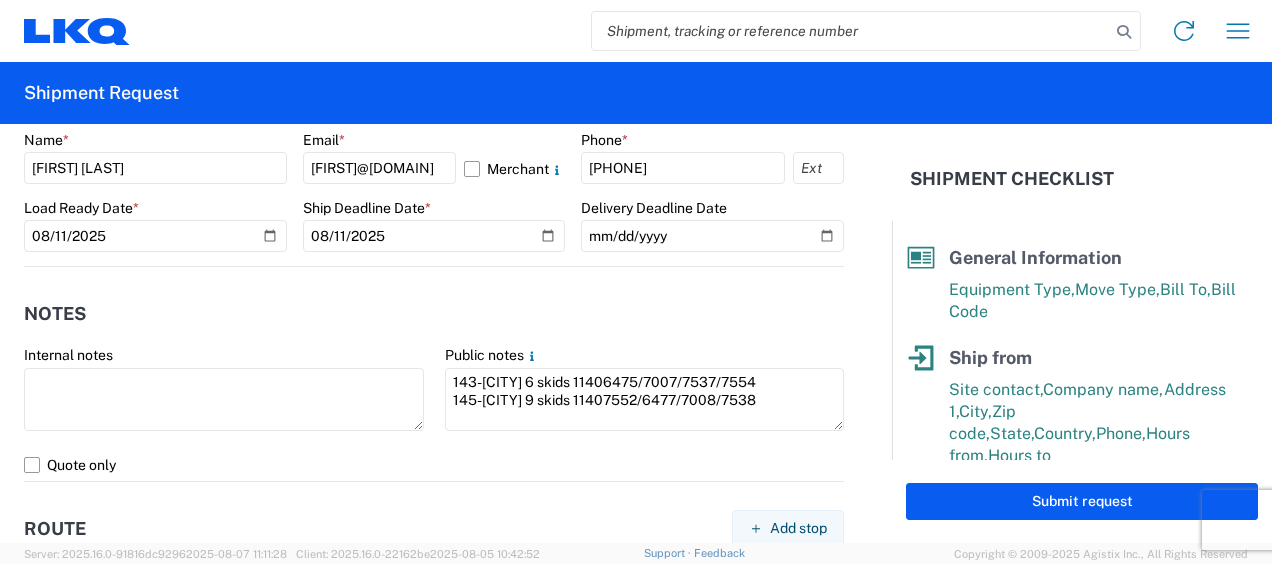 click on "Notes   Internal notes   Public notes
143-Memphis 6 skids 11406475/7007/7537/7554
145-LaVergne 9 skids 11407552/6477/7008/7538  Quote only" 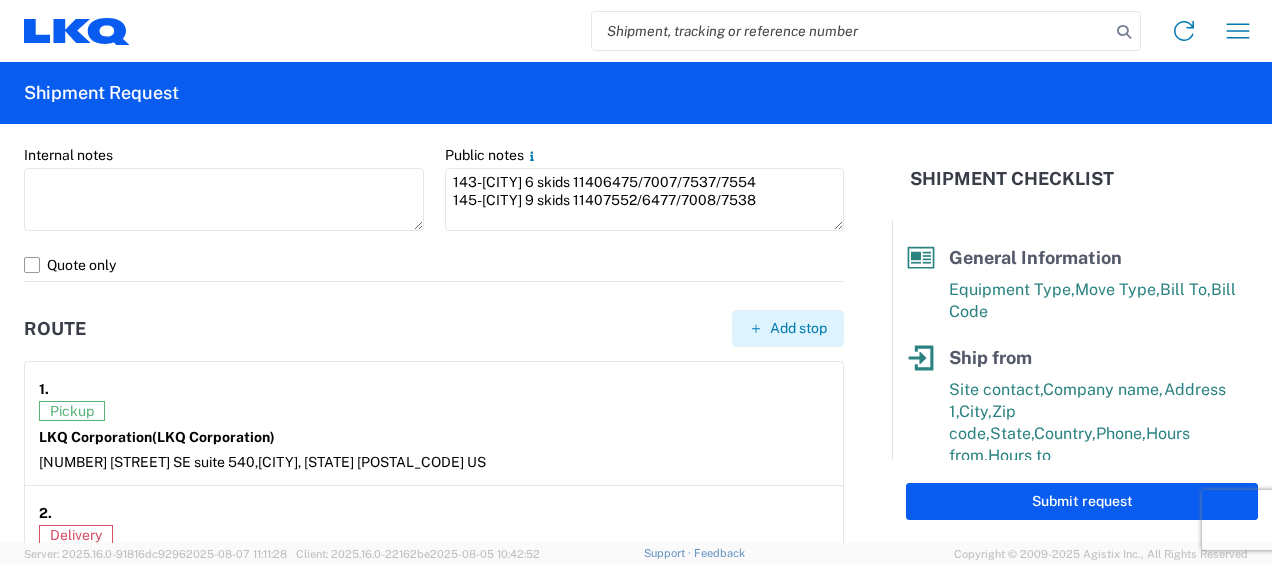 click on "Add stop" 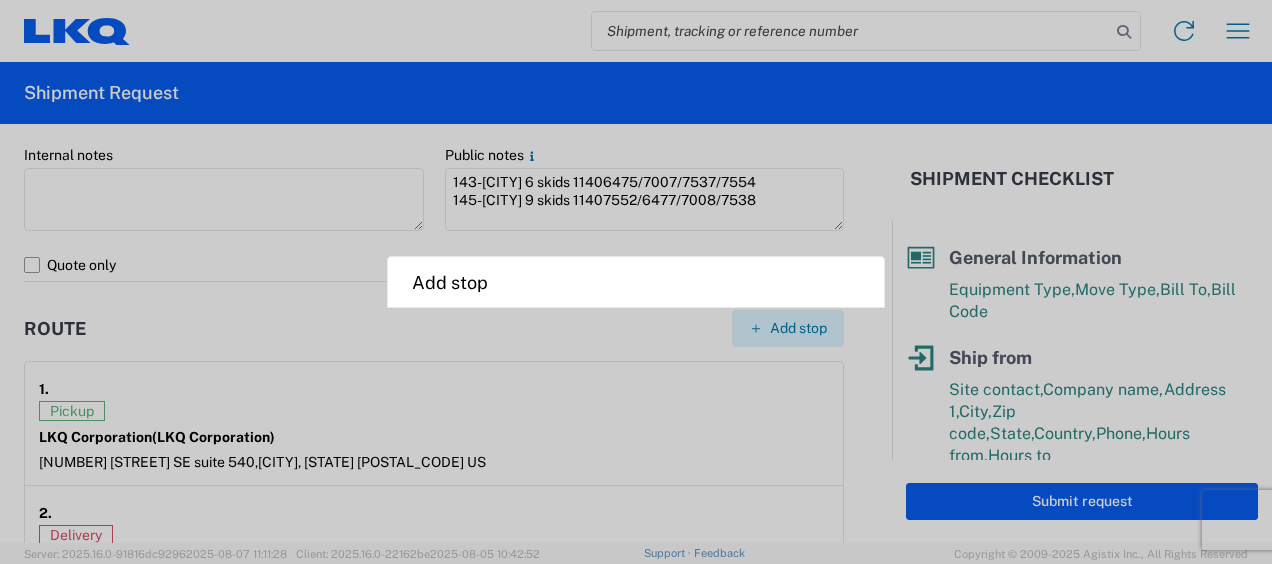 select on "US" 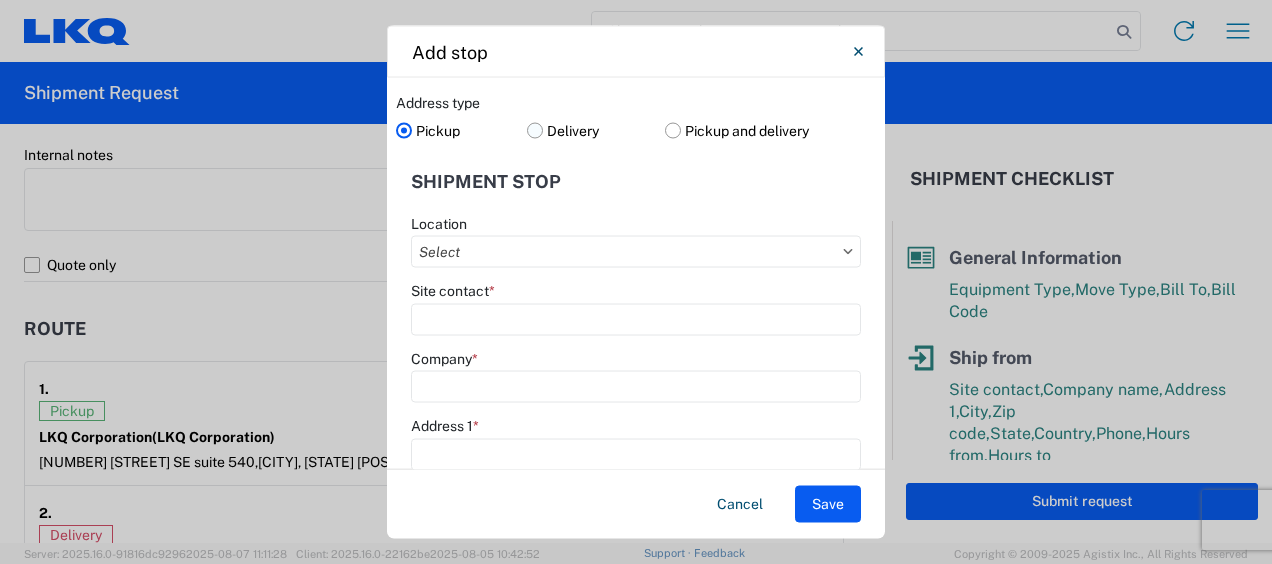 click on "Delivery" 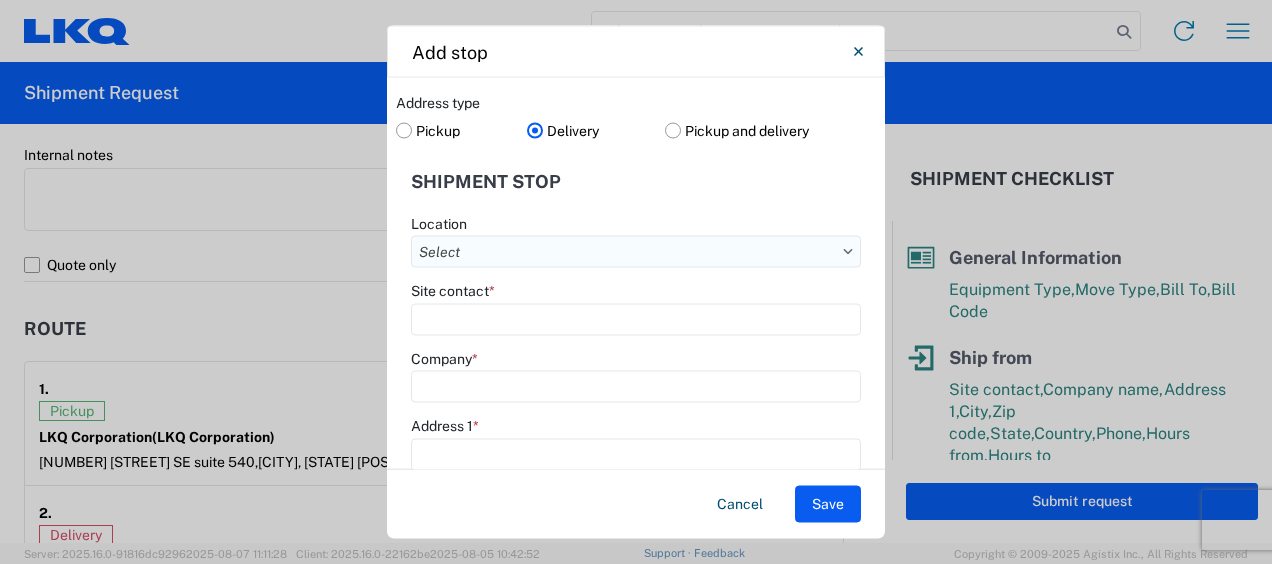 click on "Location" at bounding box center [636, 252] 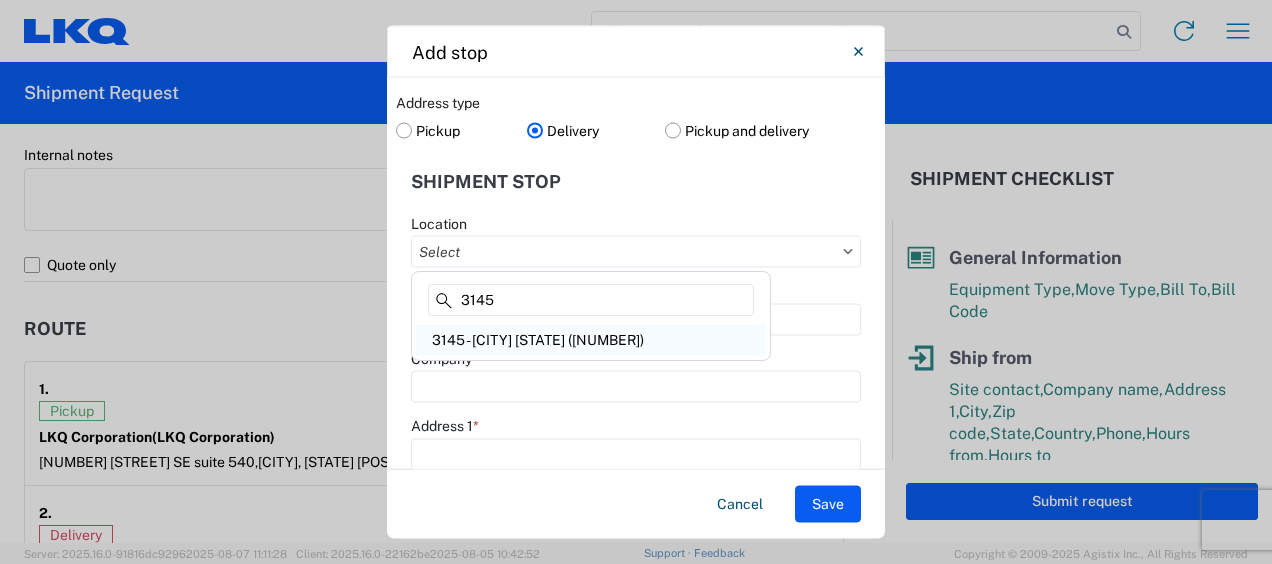 type on "3145" 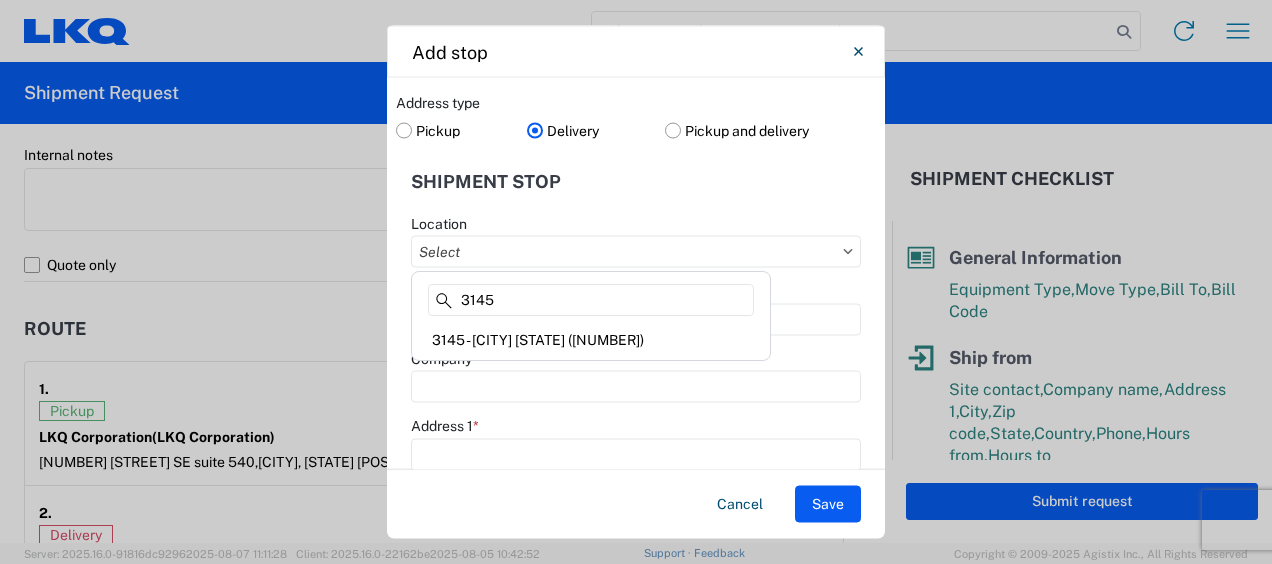 click on "[NUMBER] - [CITY] [STATE] (145)" 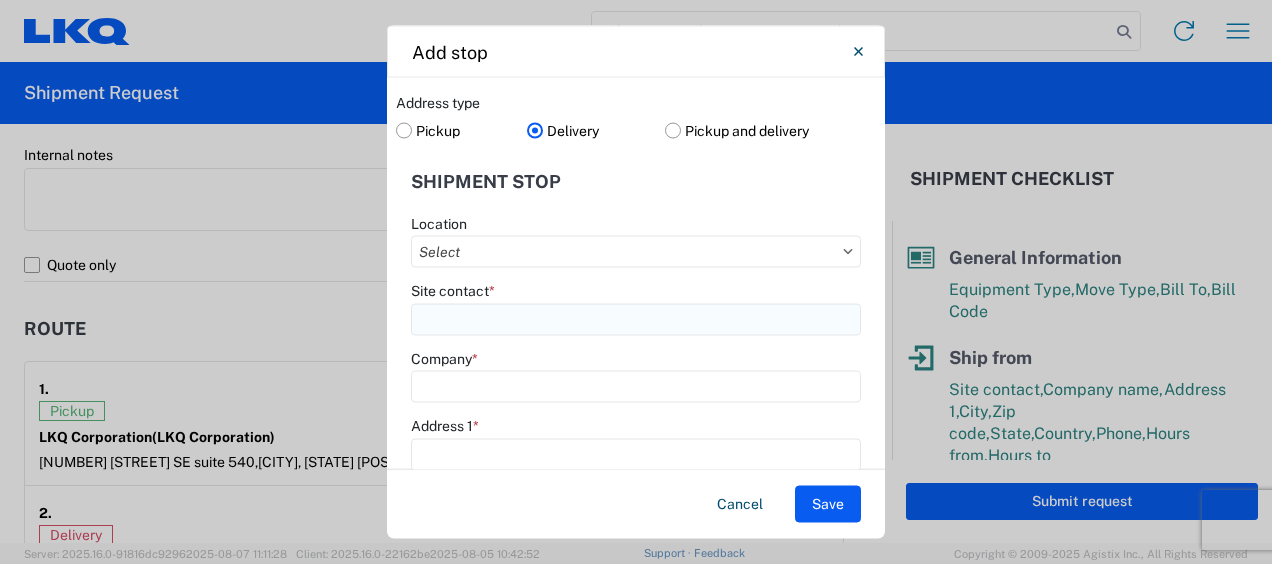 type on "[NUMBER] - [CITY] [STATE] (145)" 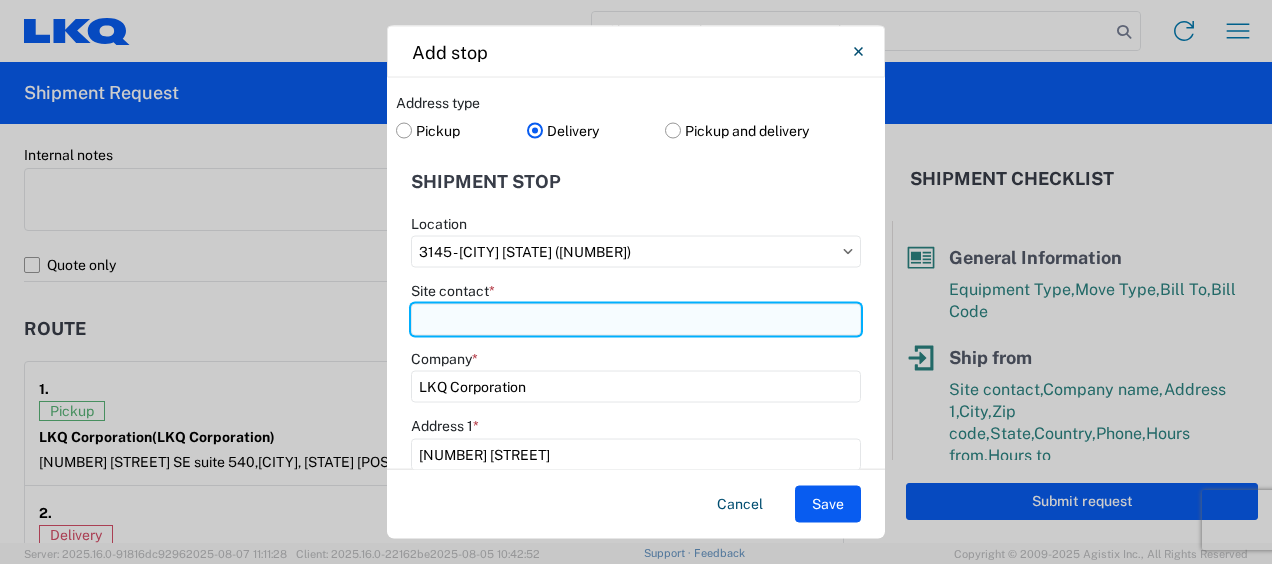 click on "Site contact  *" at bounding box center [636, 319] 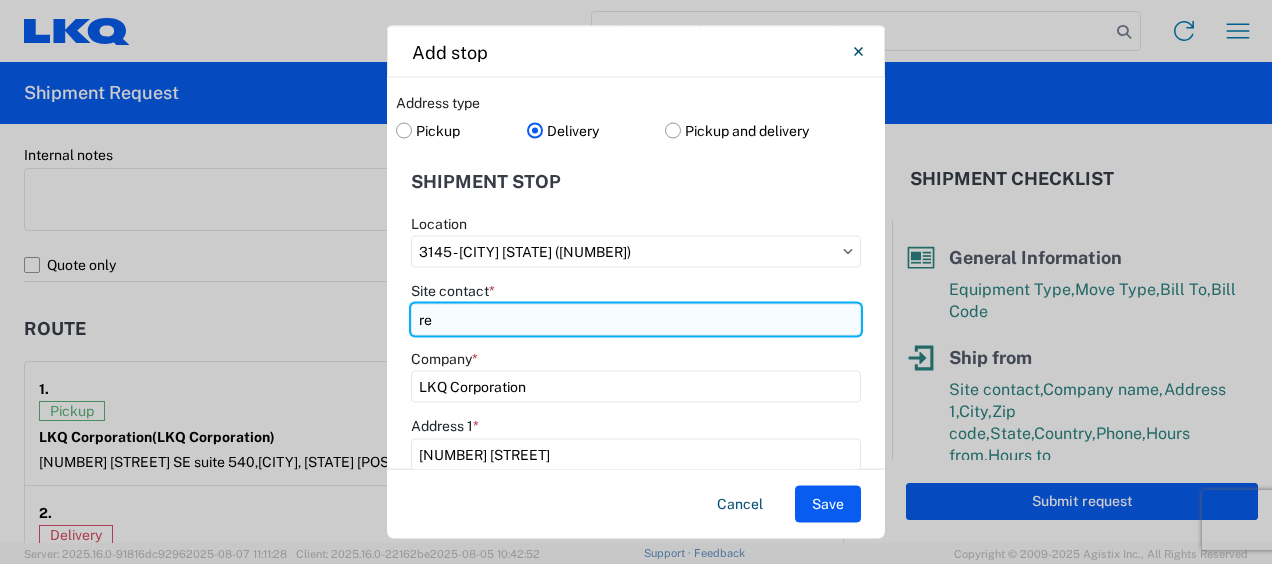 type on "r" 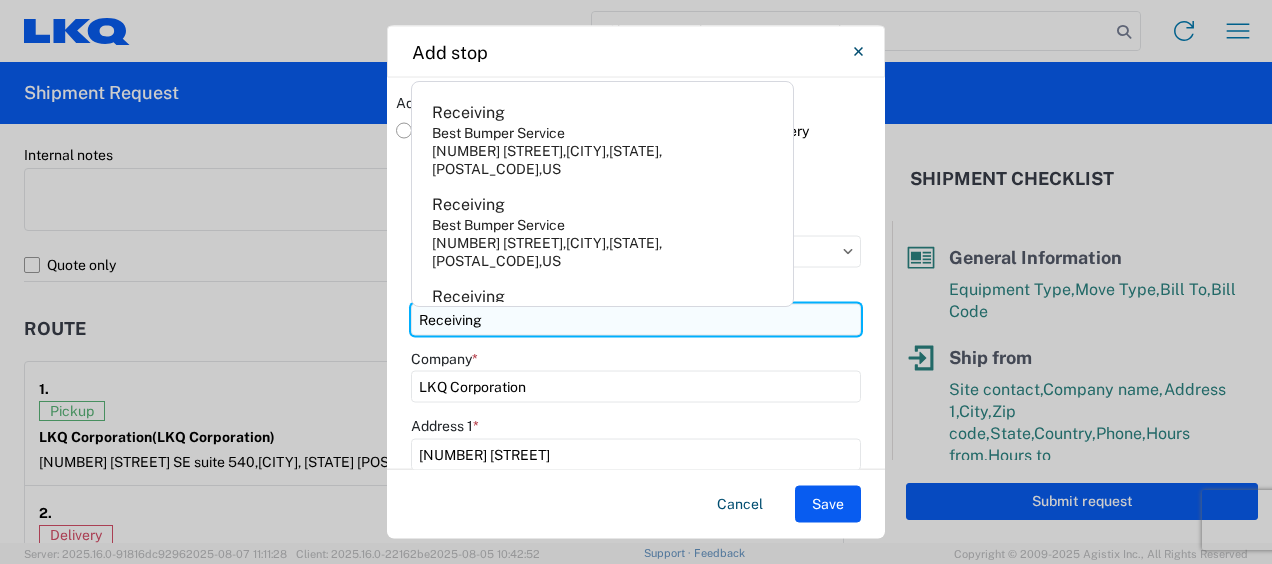 type on "Receiving" 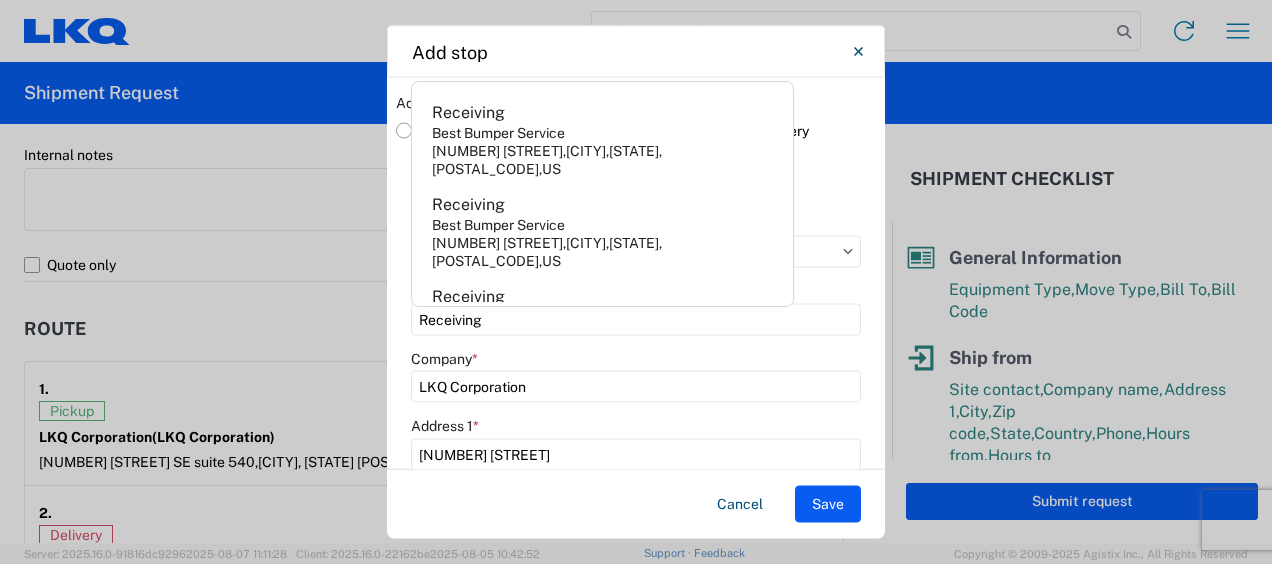 click on "Company  *" 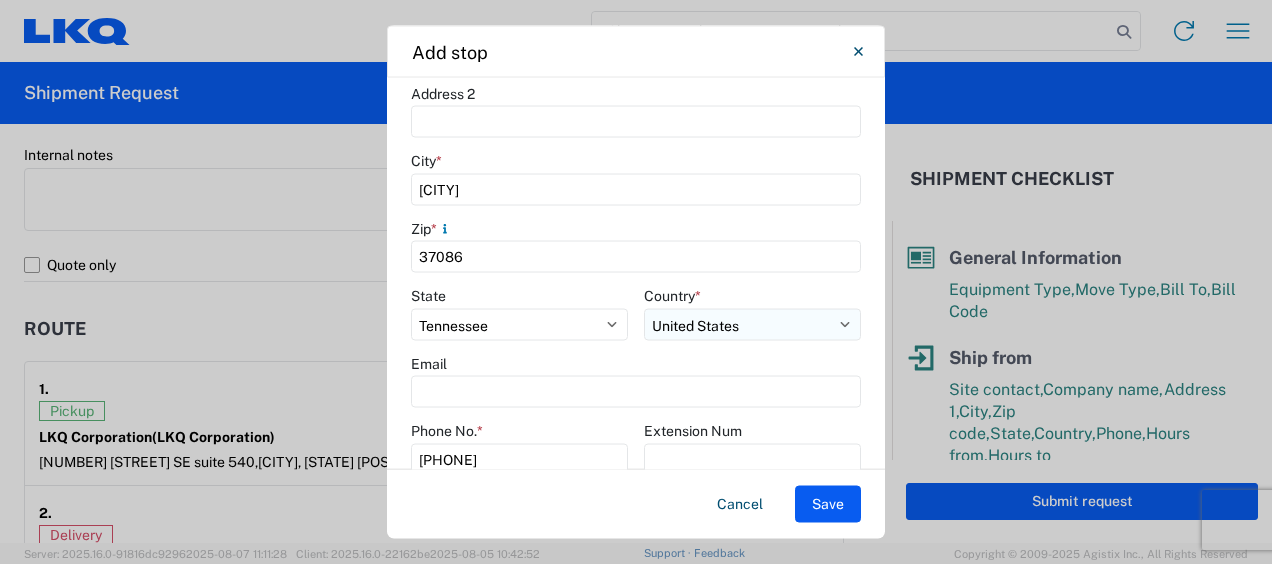 scroll, scrollTop: 569, scrollLeft: 0, axis: vertical 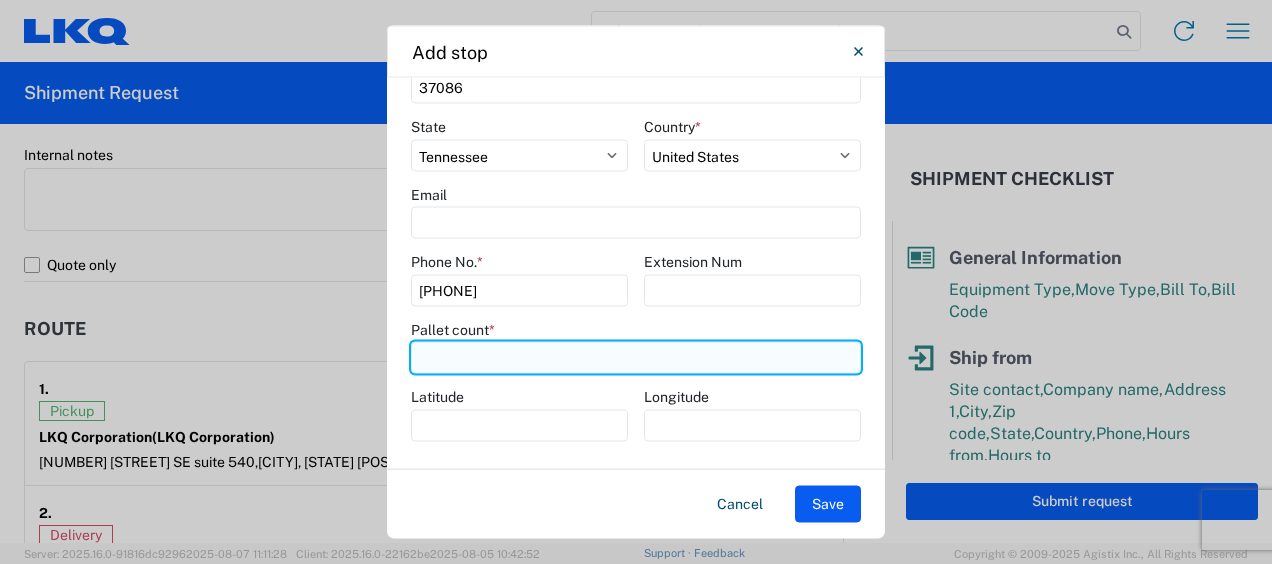 click 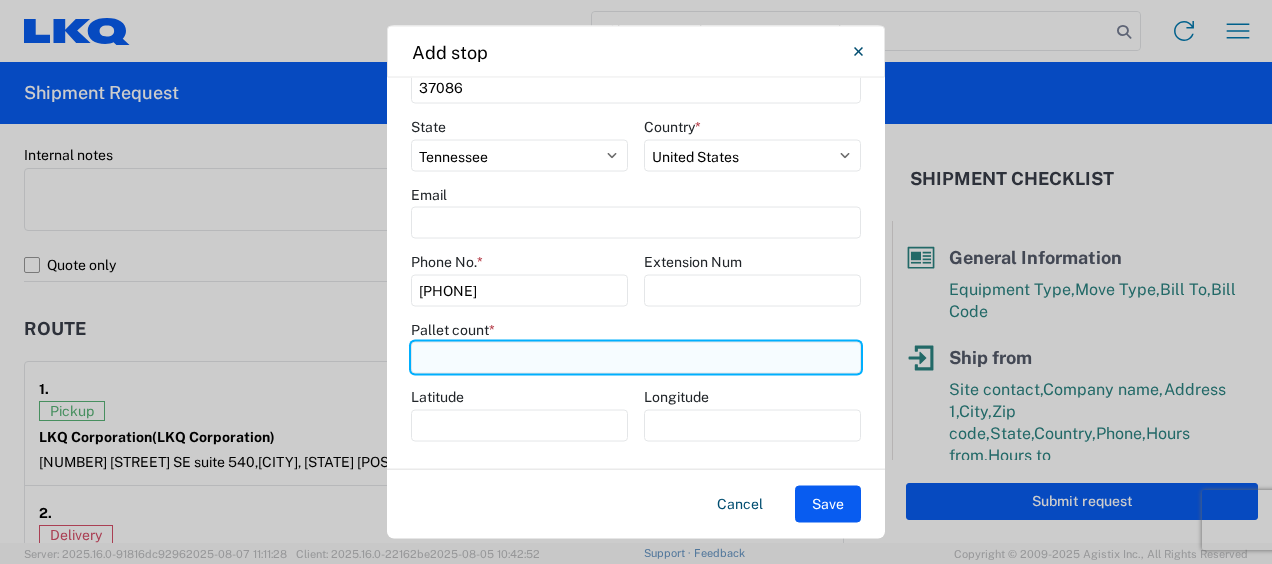 type on "9" 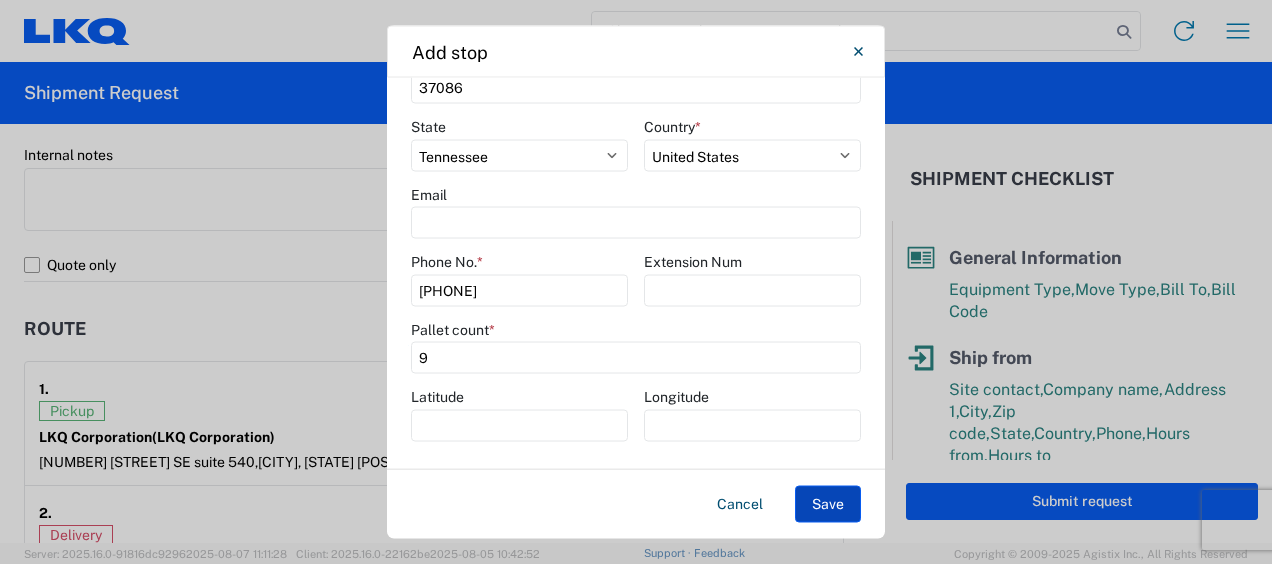click on "Save" 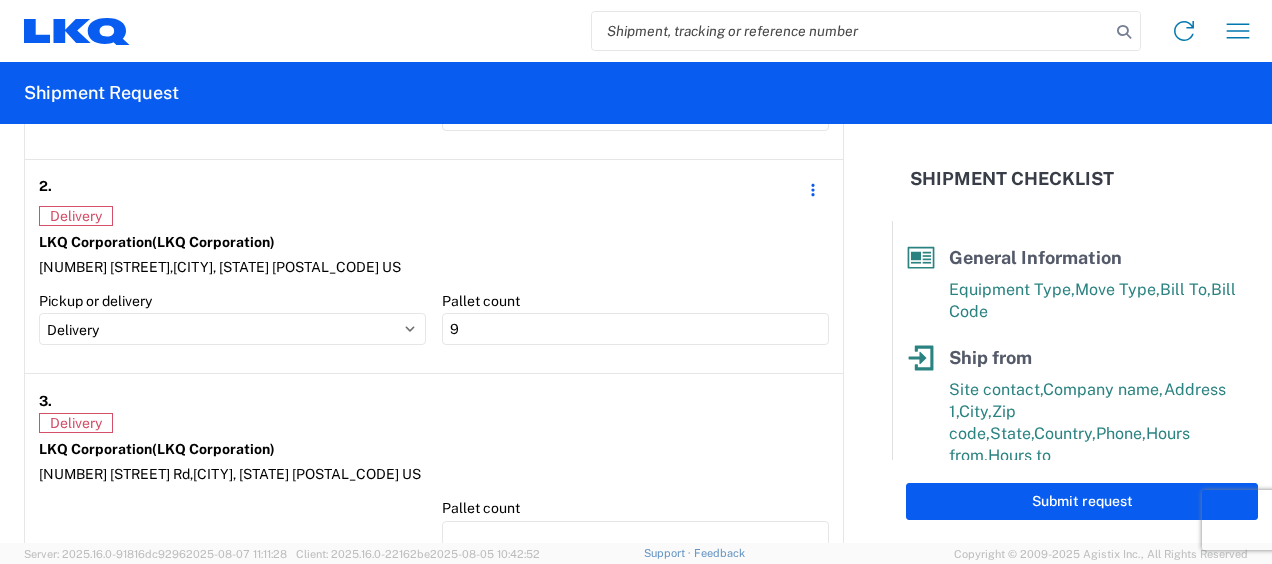 scroll, scrollTop: 1856, scrollLeft: 0, axis: vertical 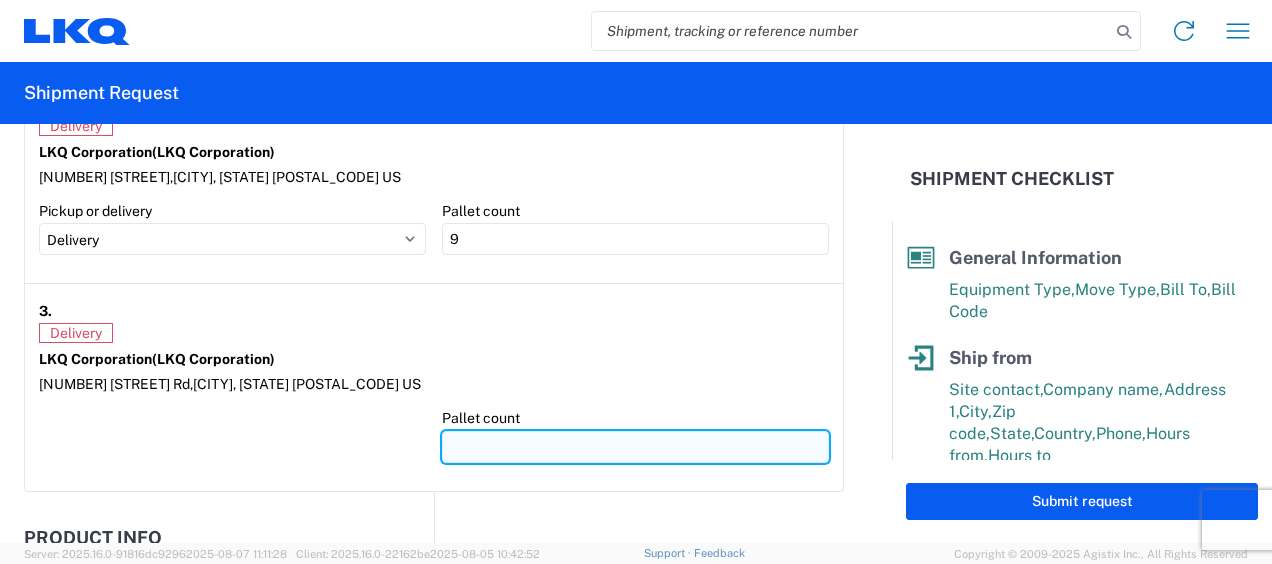 click 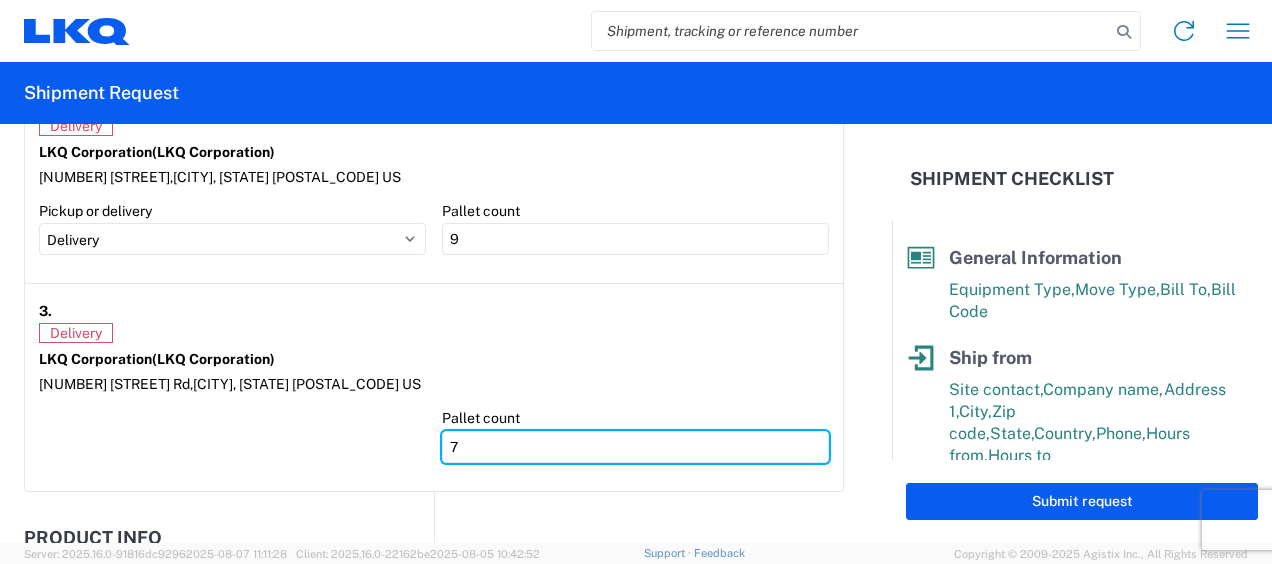 type on "7" 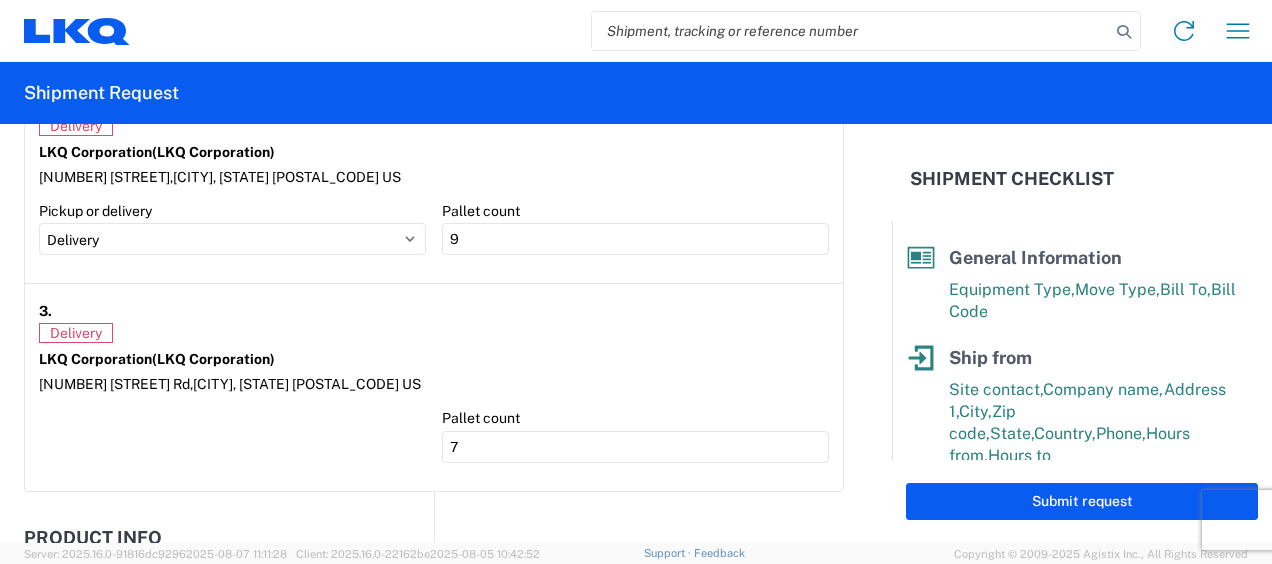 click on "Delivery" 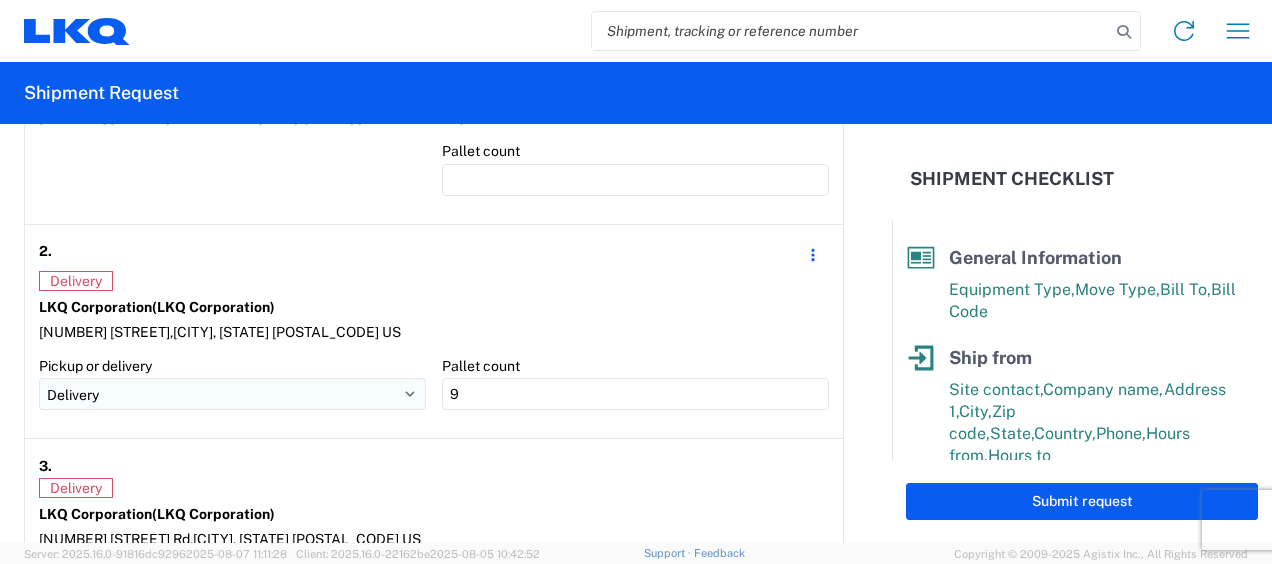scroll, scrollTop: 1556, scrollLeft: 0, axis: vertical 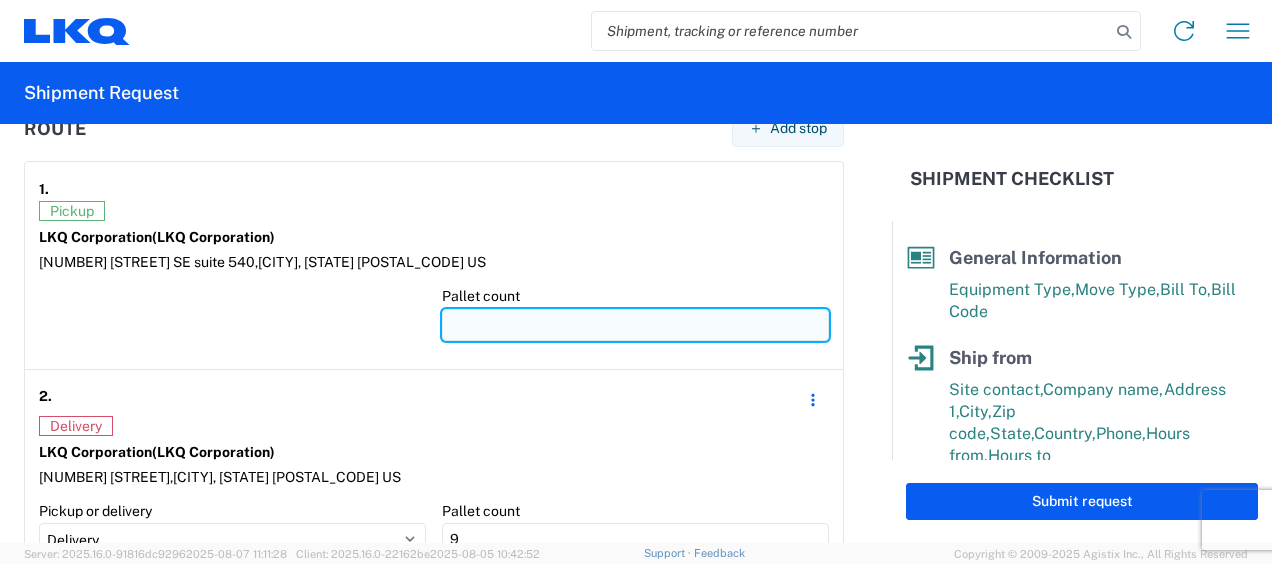click 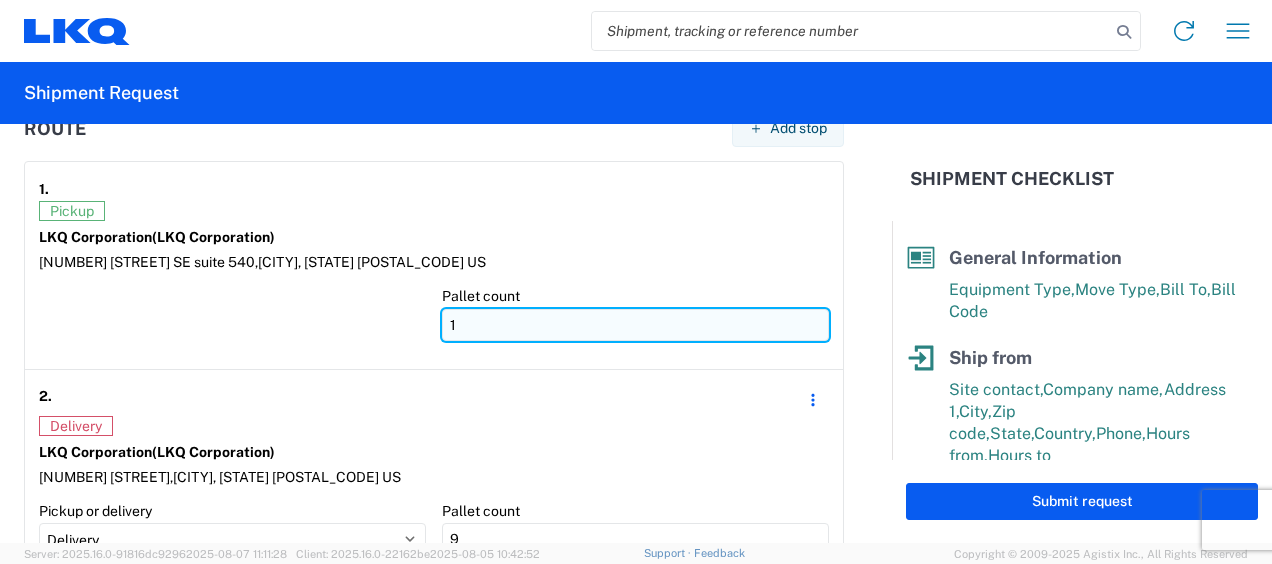 type on "16" 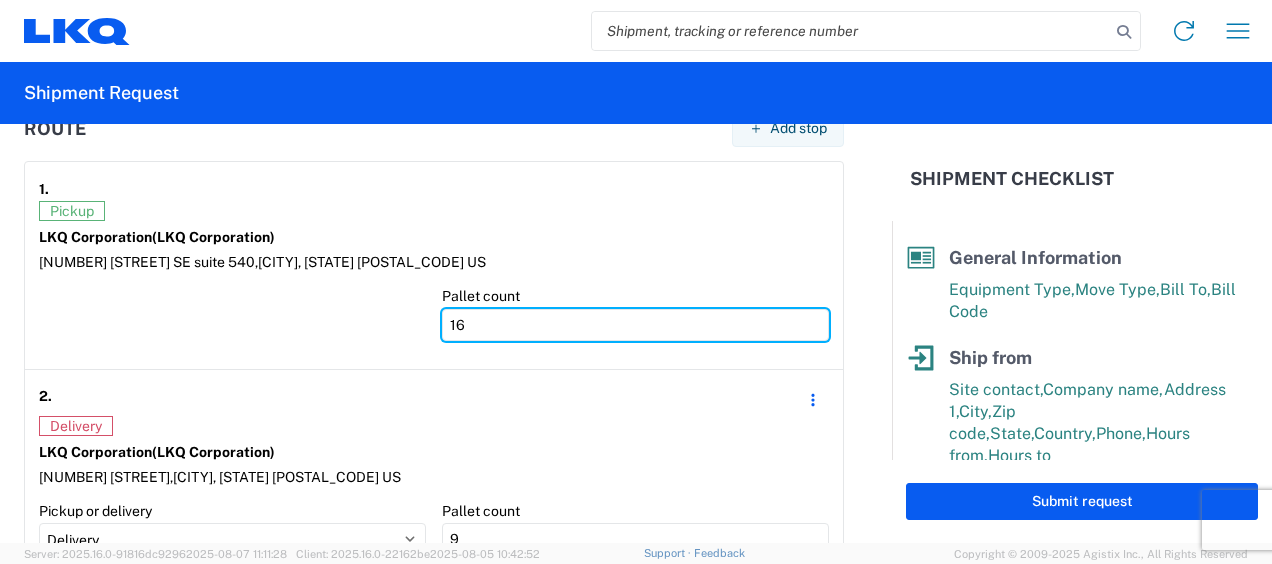 type on "16" 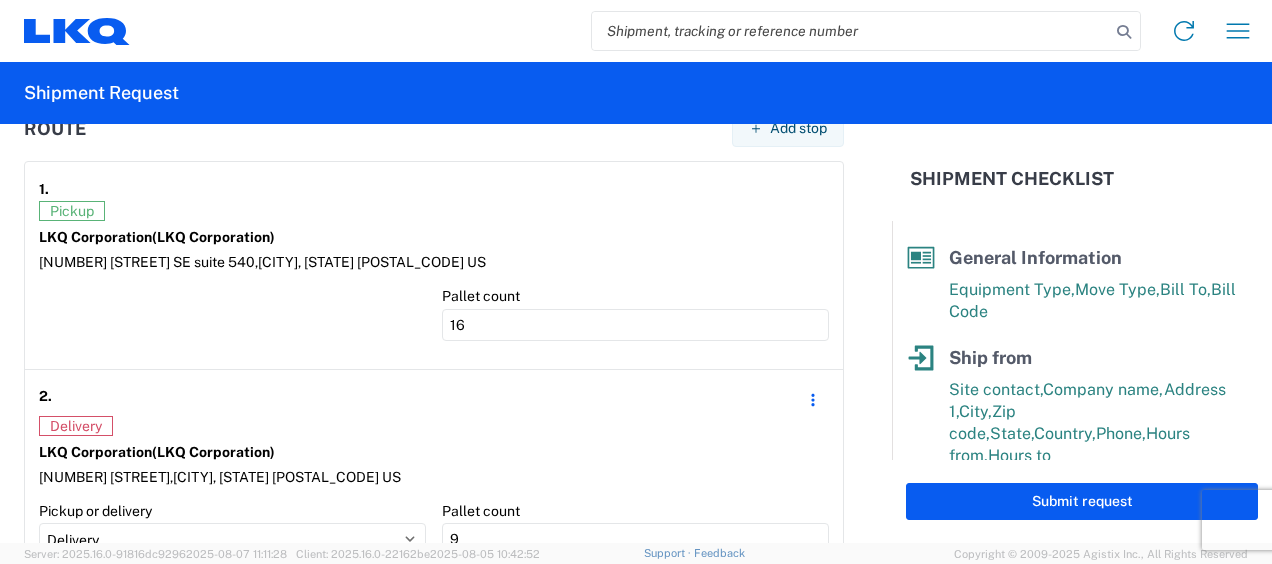 click 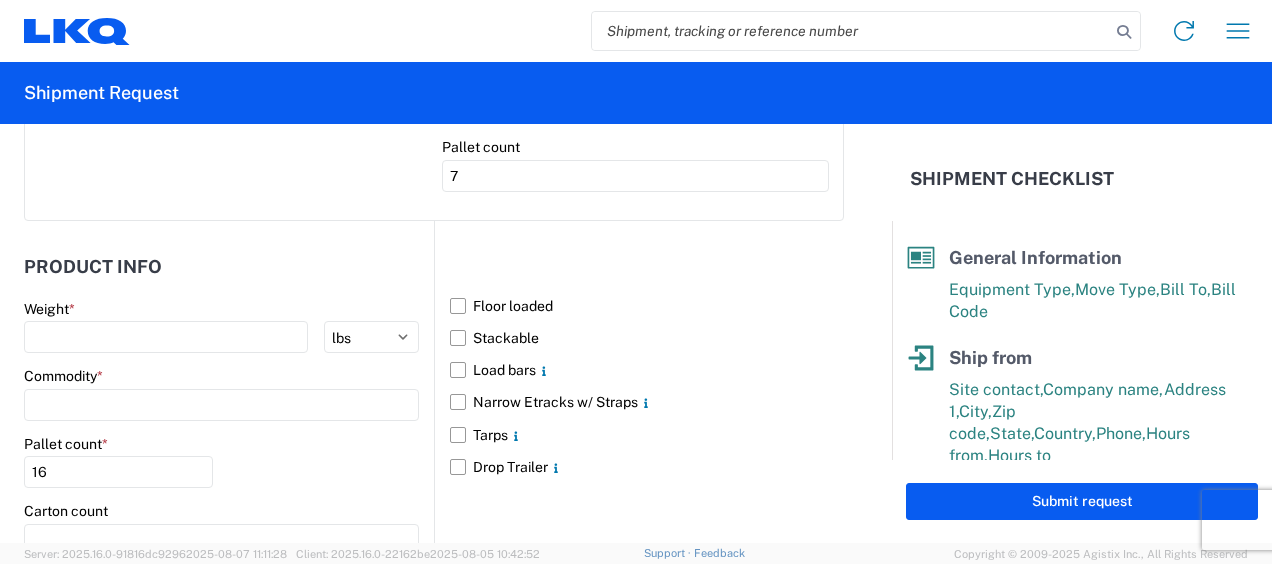 scroll, scrollTop: 2156, scrollLeft: 0, axis: vertical 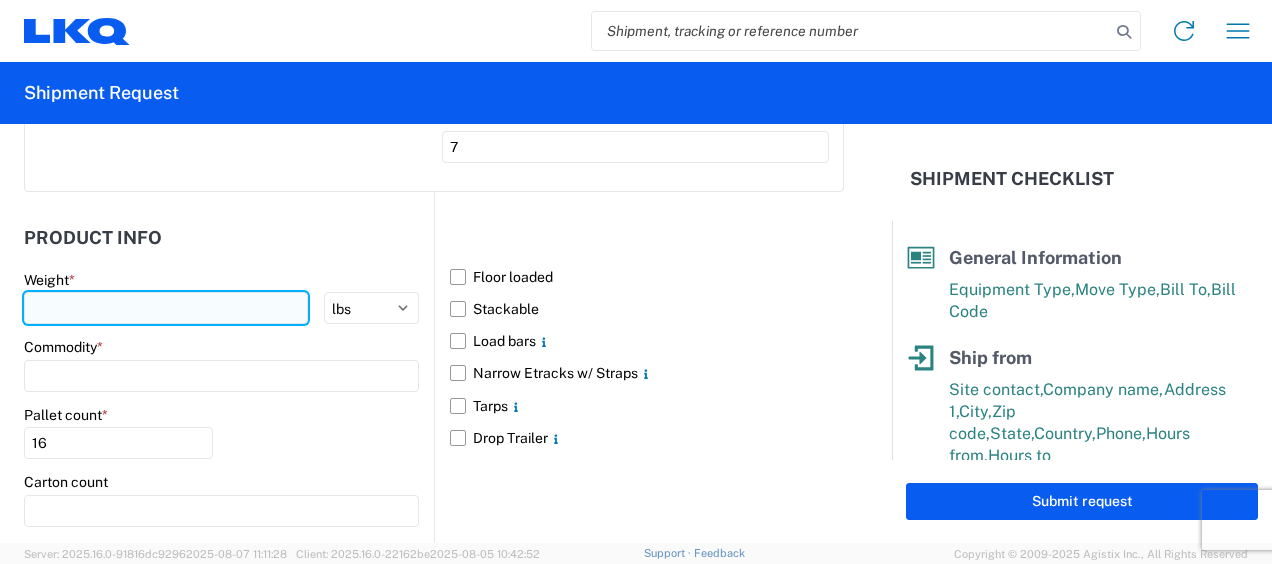 click 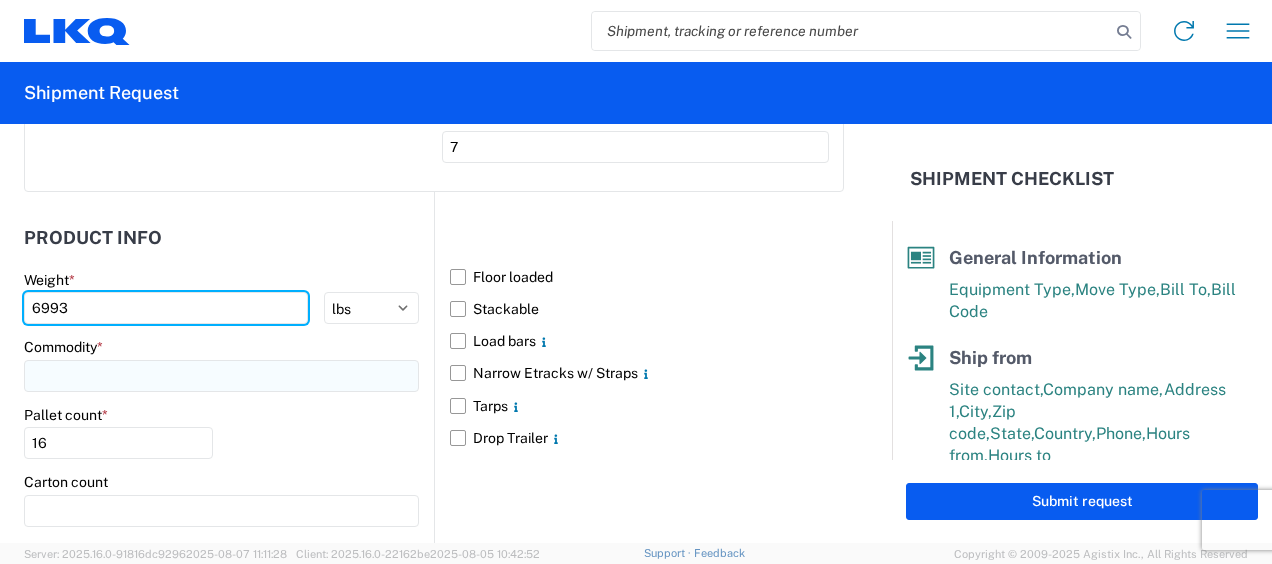 type on "6993" 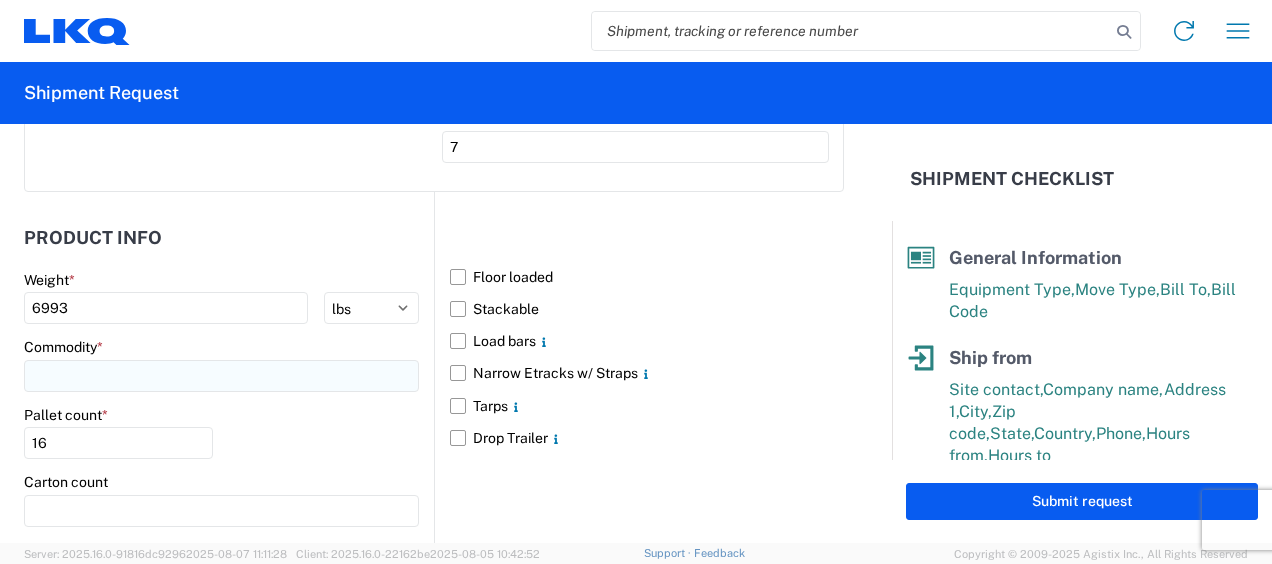 click 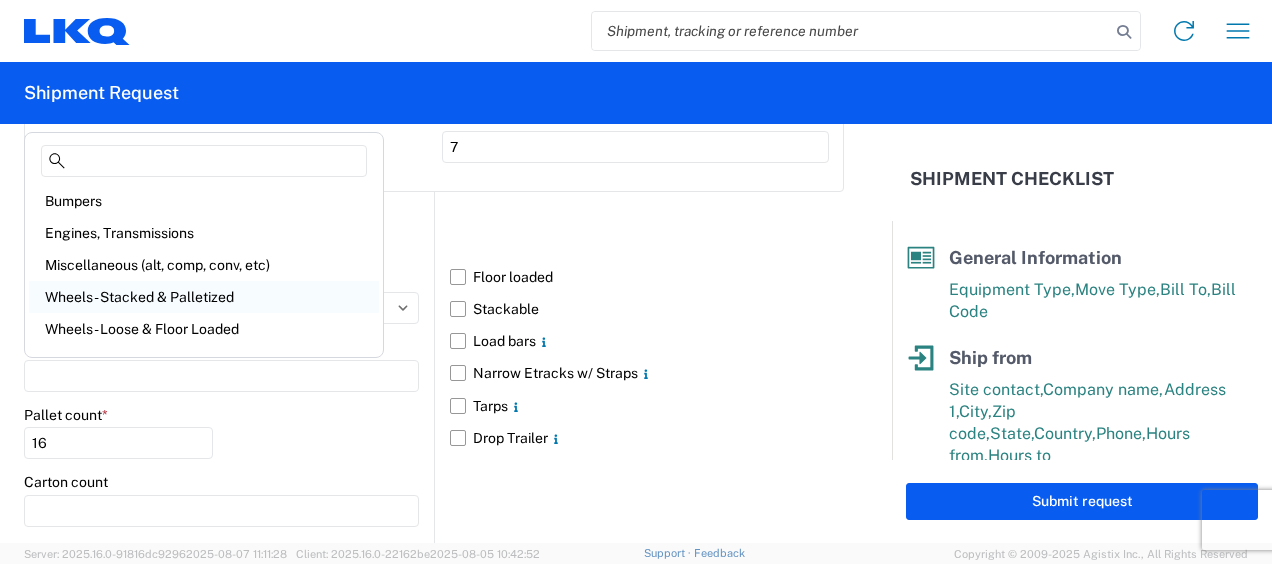 scroll, scrollTop: 200, scrollLeft: 0, axis: vertical 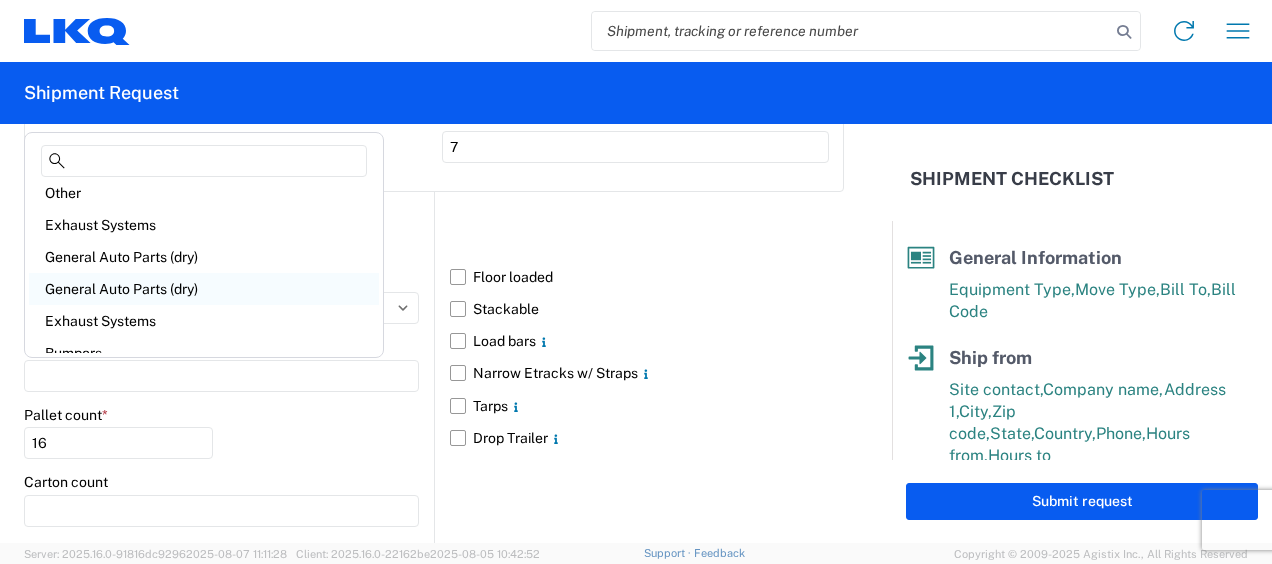 click on "General Auto Parts (dry)" 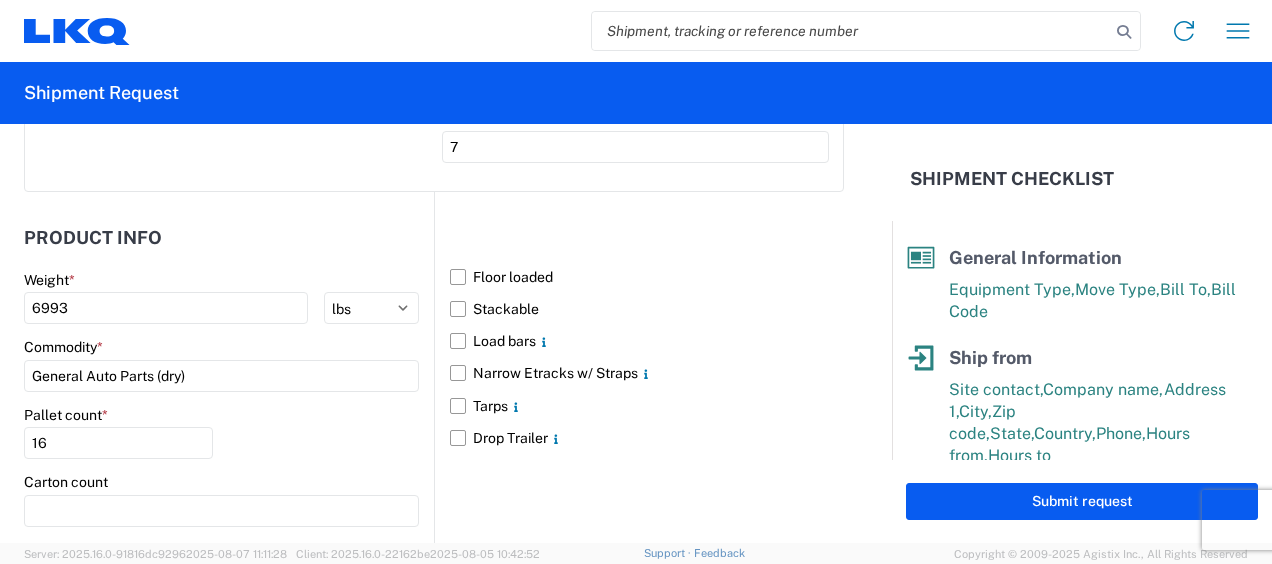 click on "Pallet count  * 16" 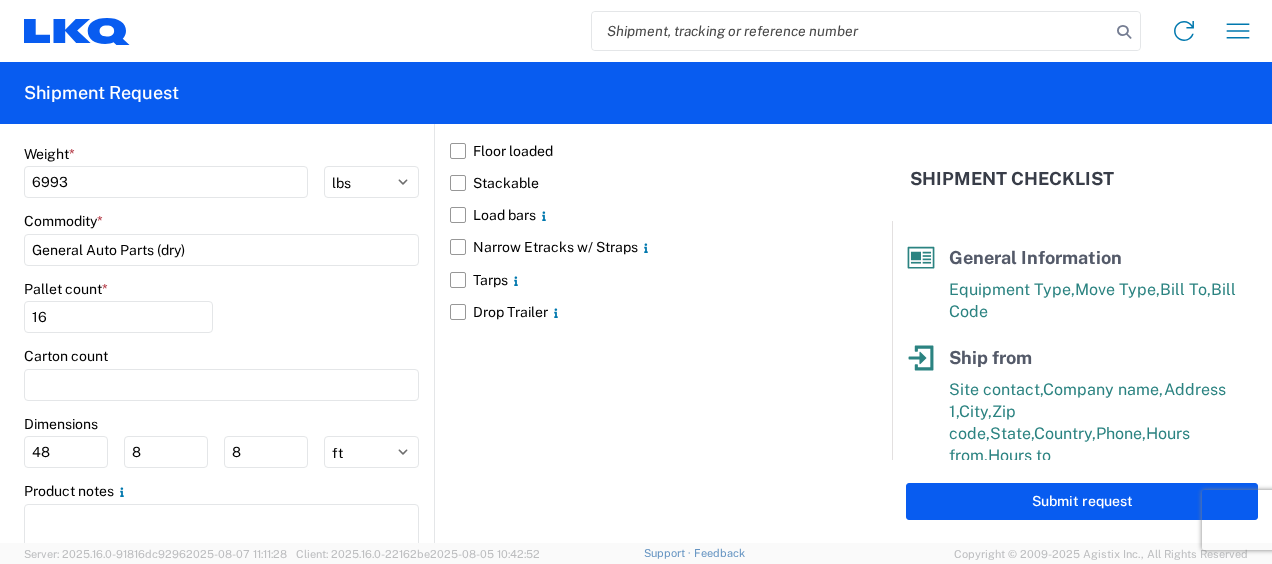 scroll, scrollTop: 2354, scrollLeft: 0, axis: vertical 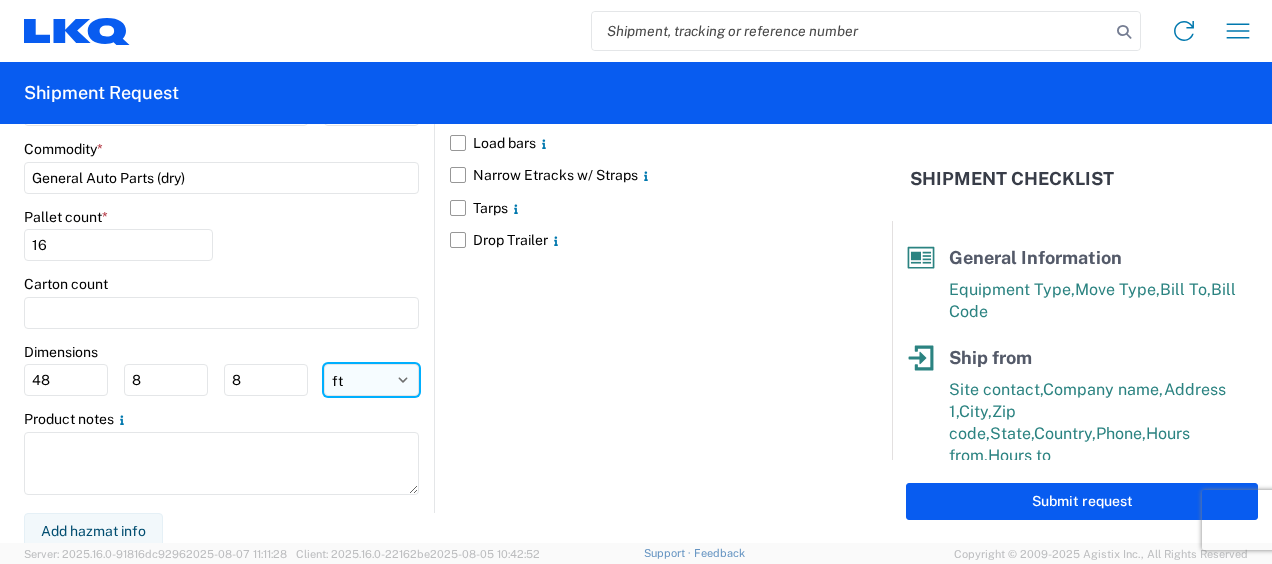 click on "ft in cm" 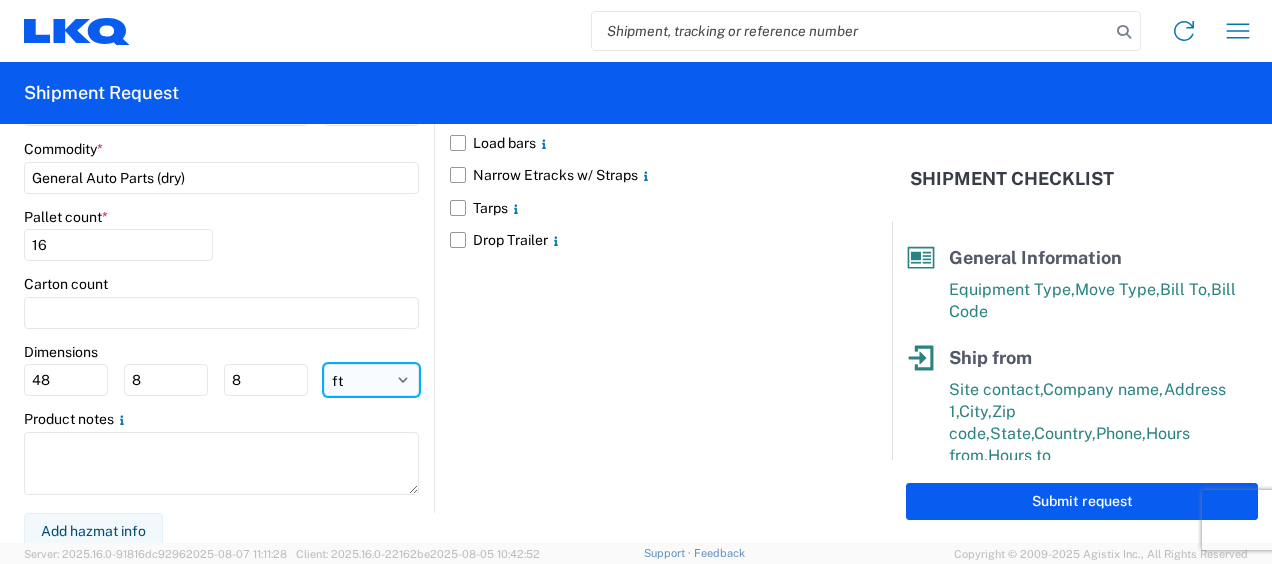 select on "IN" 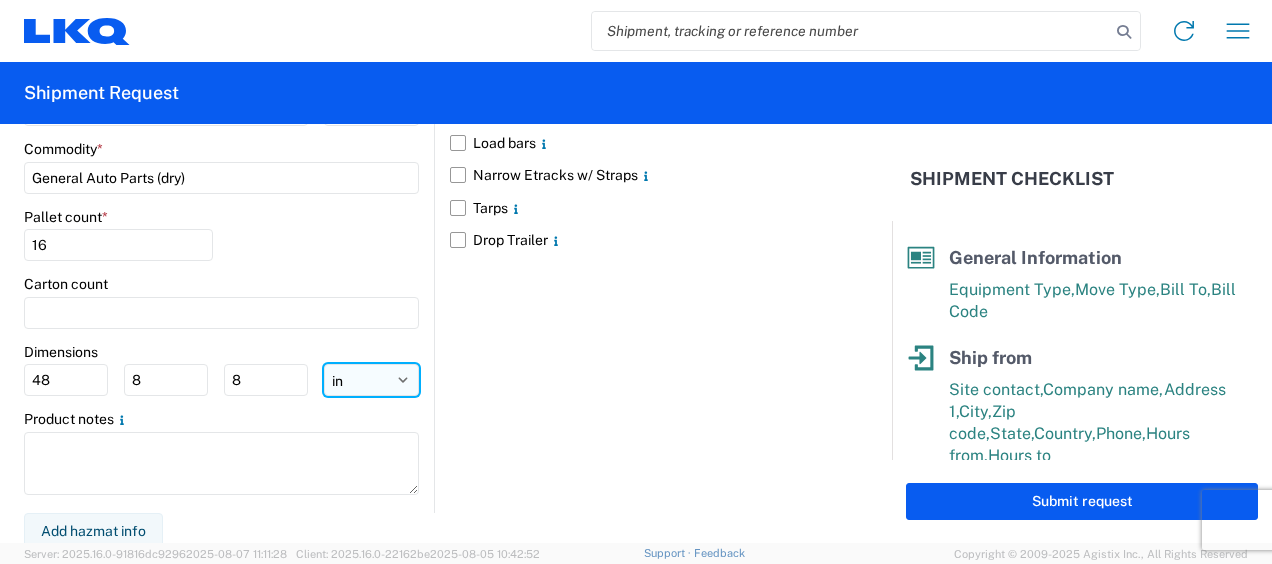 click on "ft in cm" 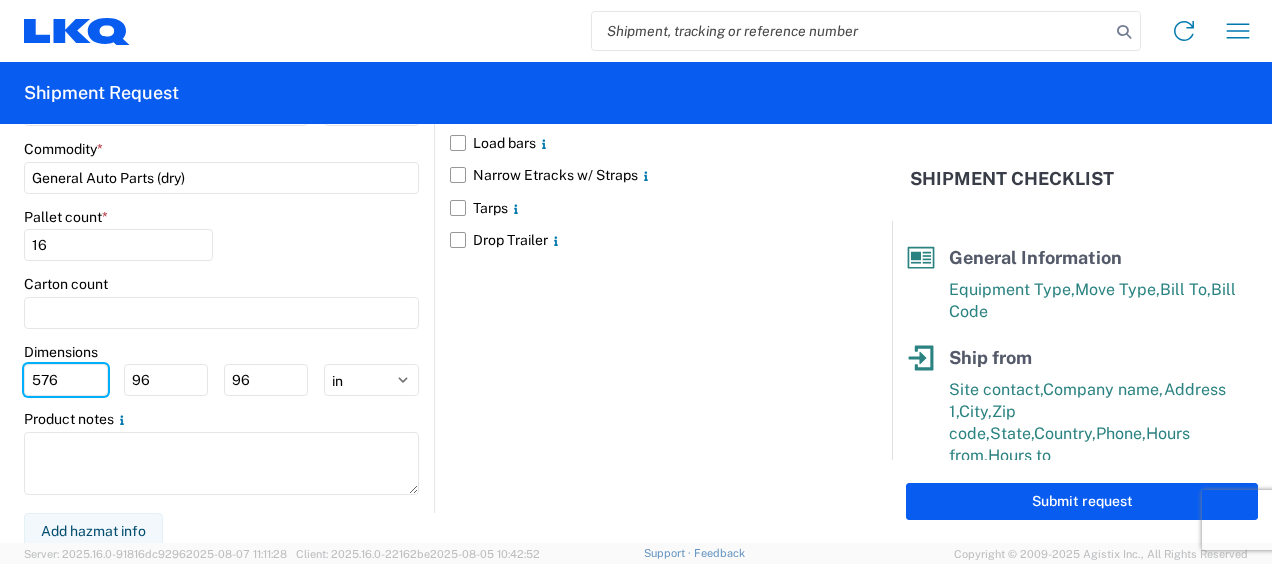 drag, startPoint x: 78, startPoint y: 373, endPoint x: 0, endPoint y: 350, distance: 81.32035 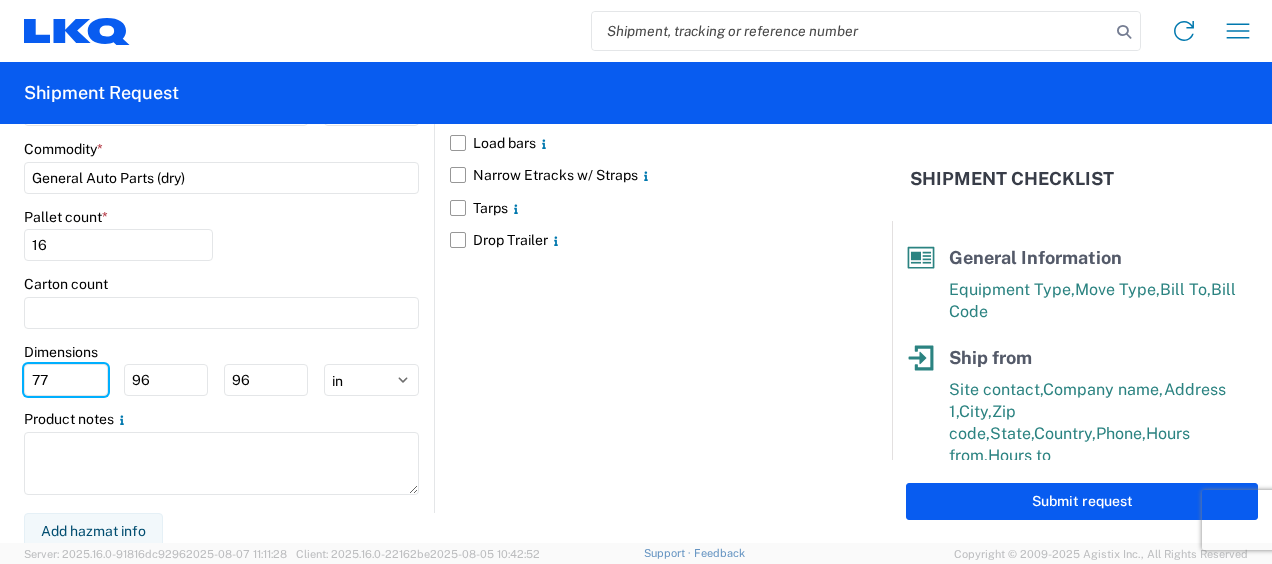 type on "77" 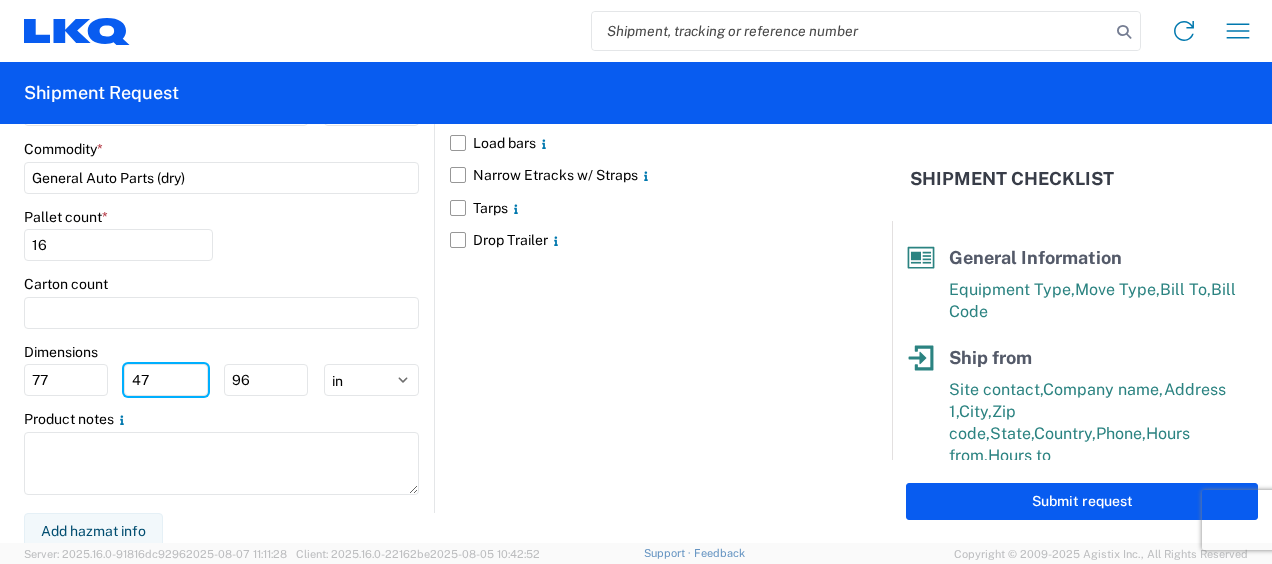 type on "47" 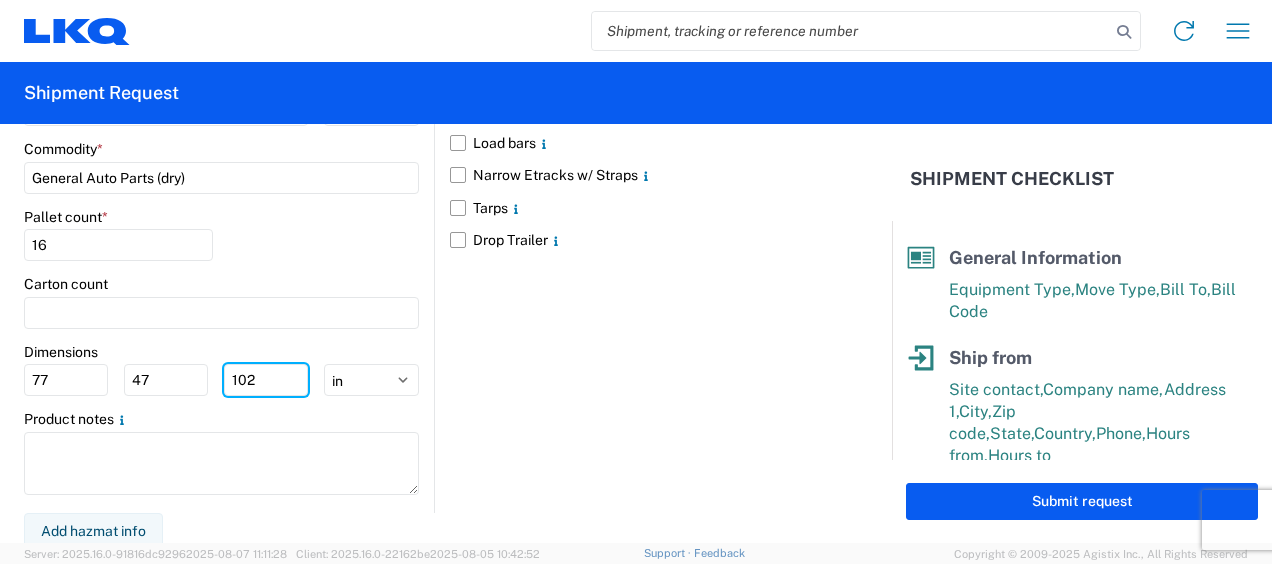 type on "102" 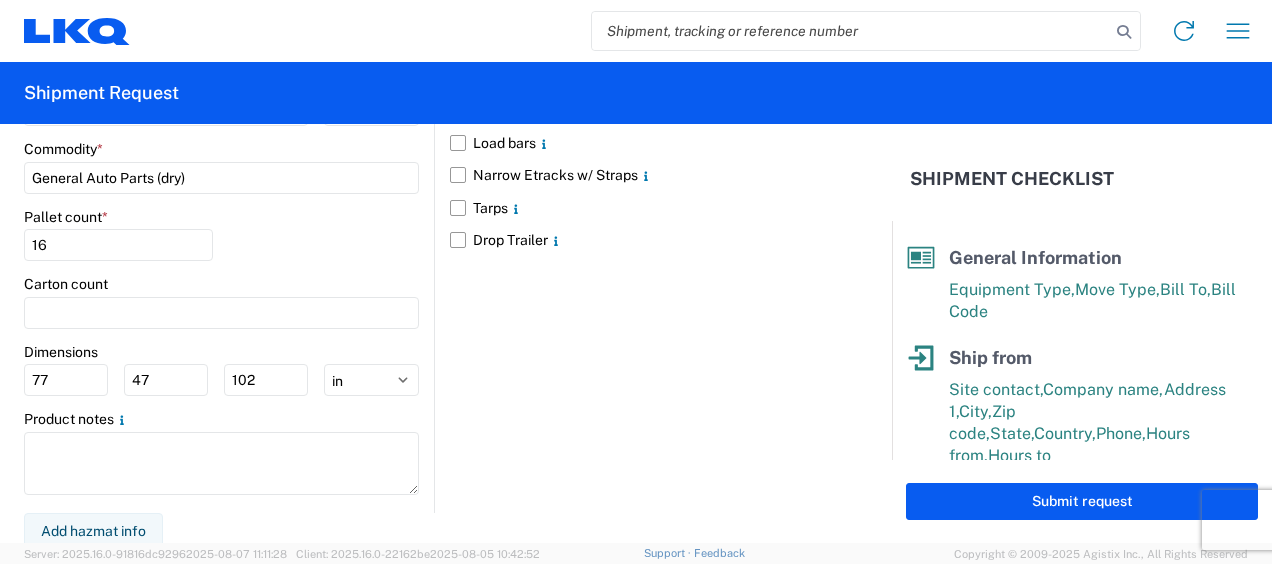 click on "Floor loaded   Stackable   Load bars
Narrow Etracks w/ Straps
Tarps
Drop Trailer" 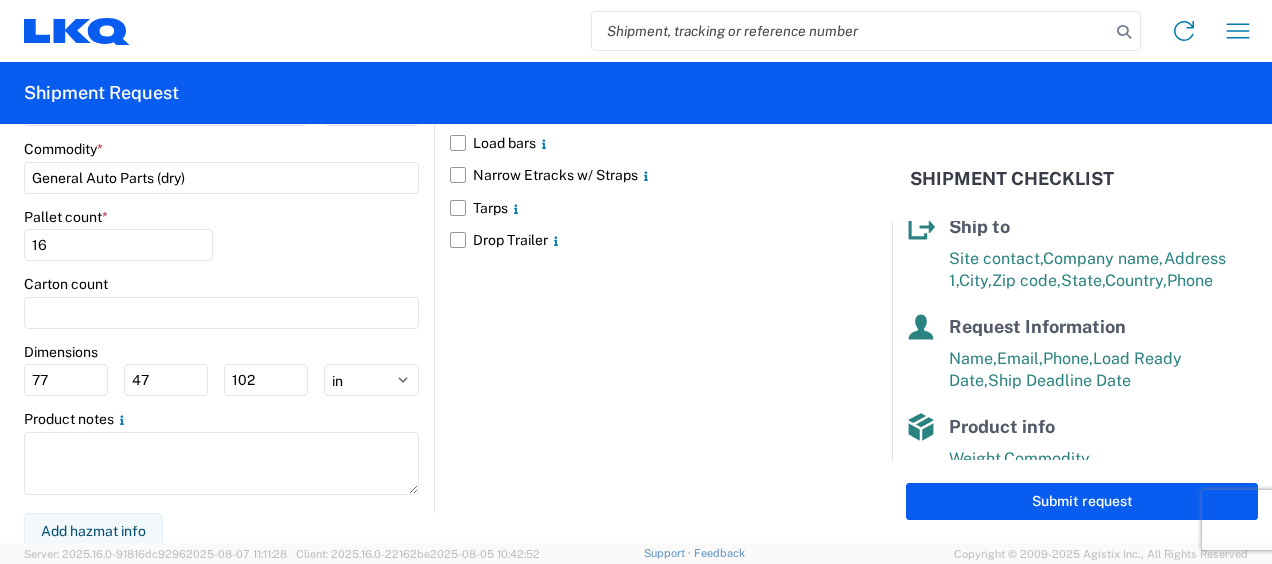 scroll, scrollTop: 405, scrollLeft: 0, axis: vertical 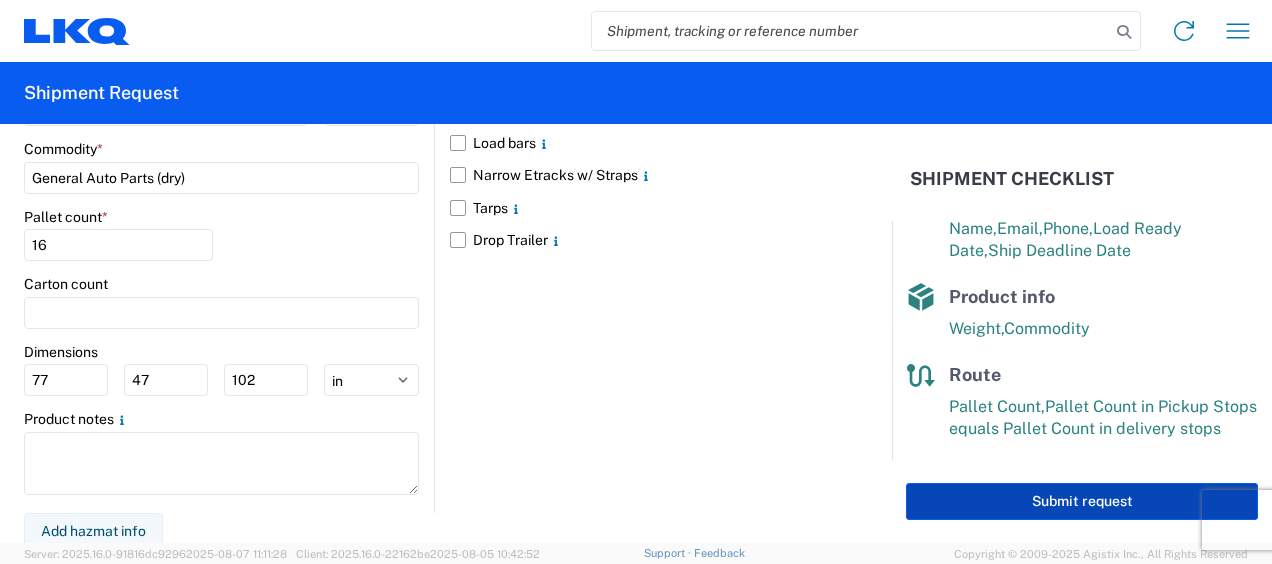 click on "Submit request" 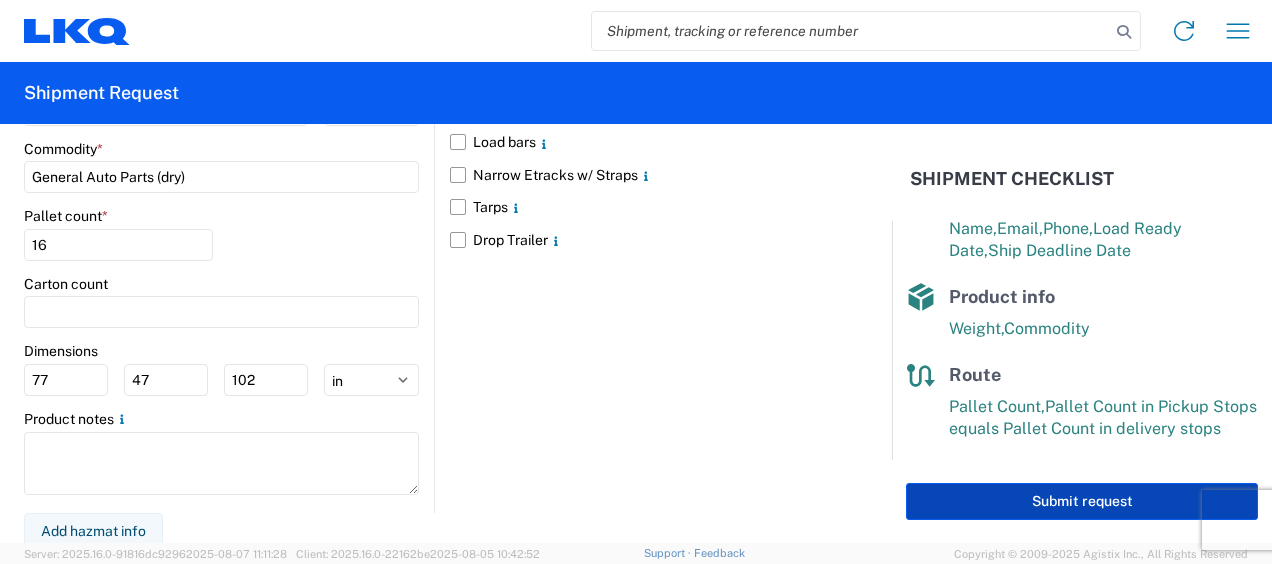 scroll, scrollTop: 2353, scrollLeft: 0, axis: vertical 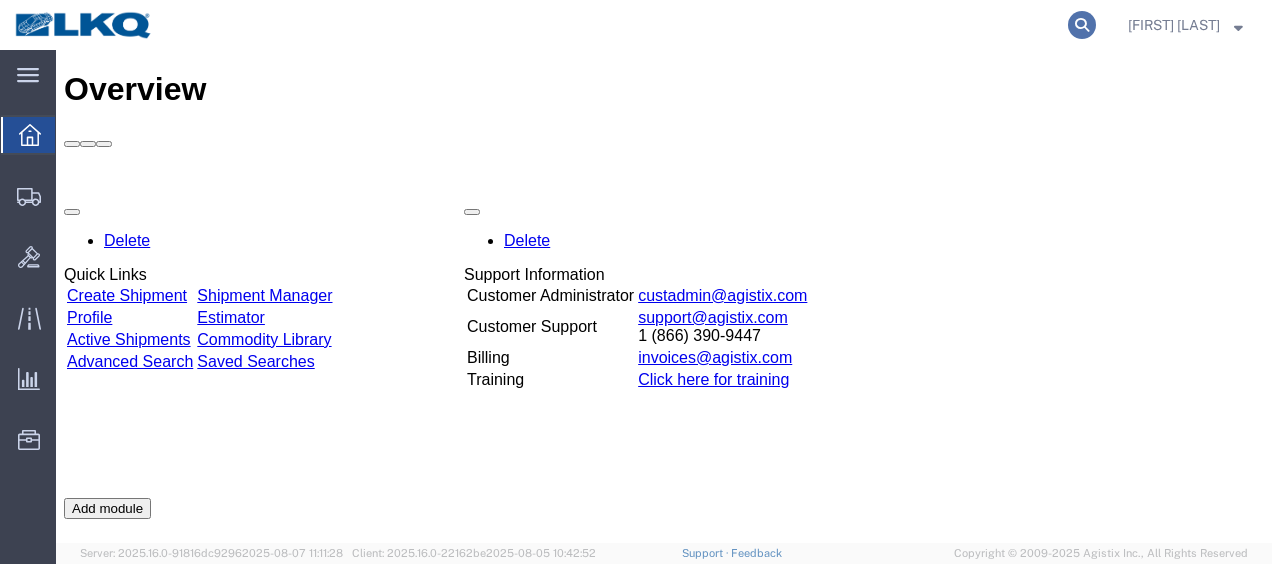 click 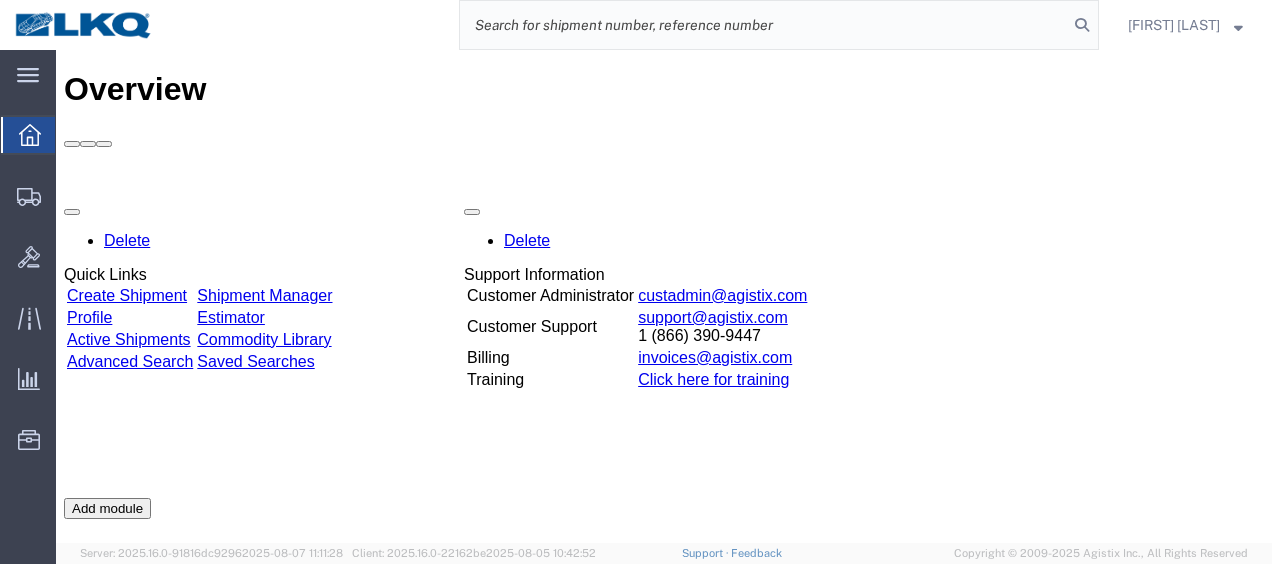 click 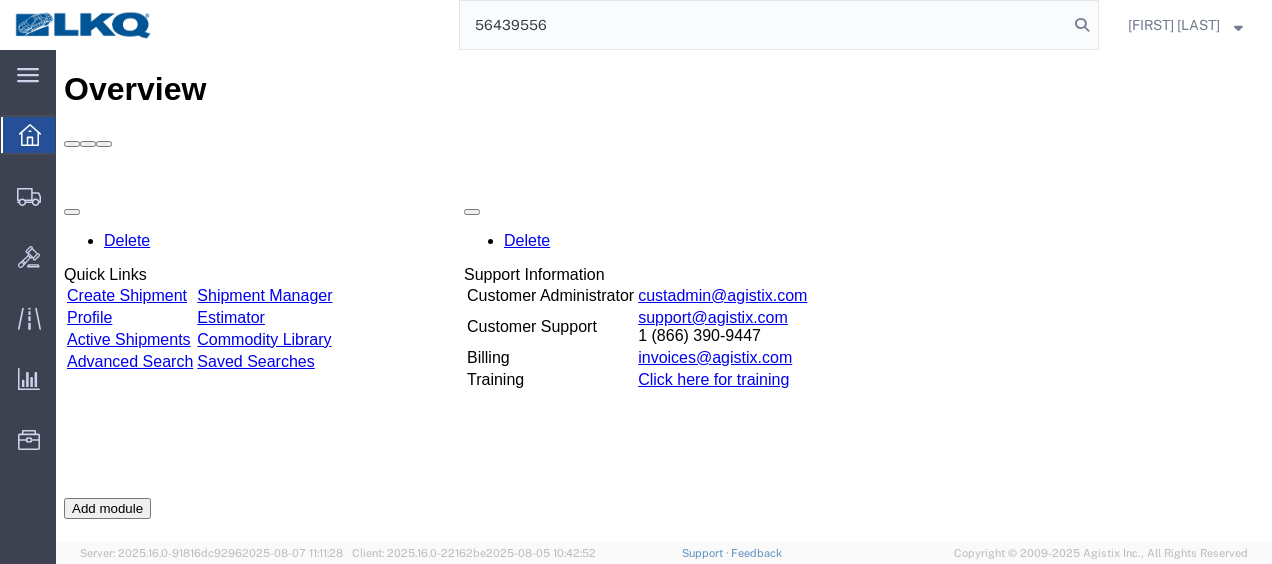 type on "56439556" 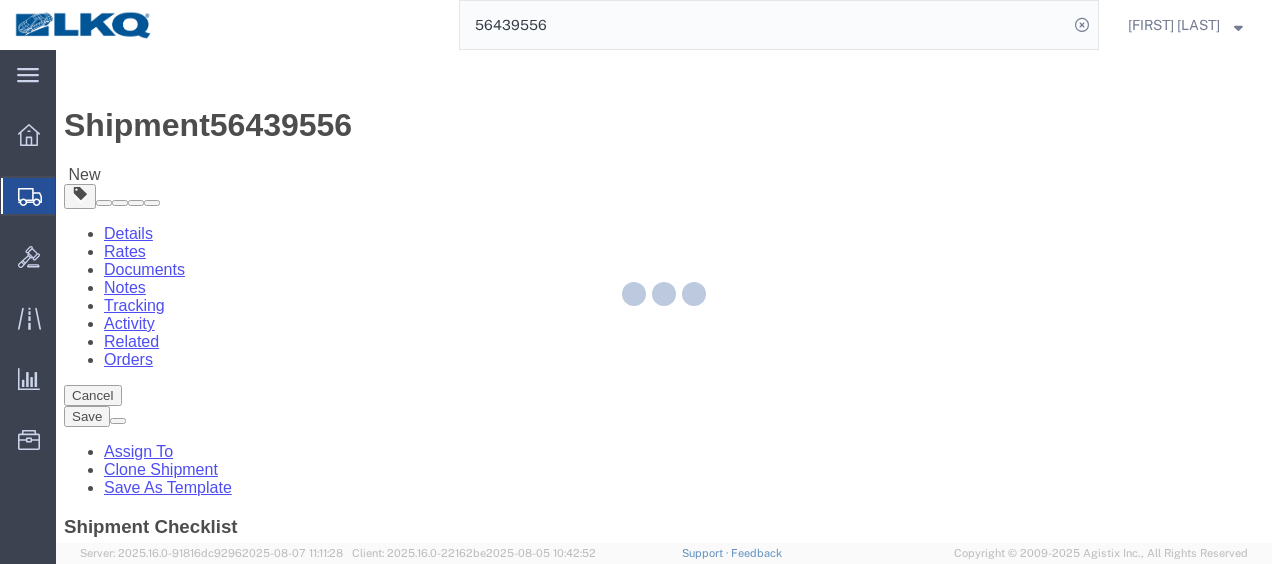 select on "27850" 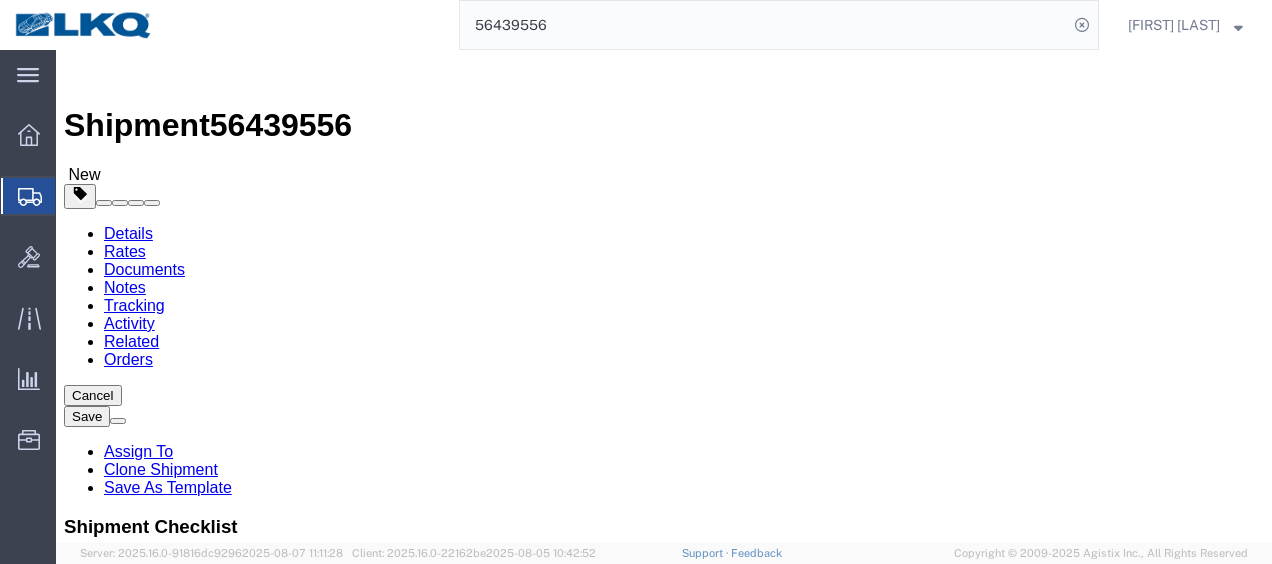 click 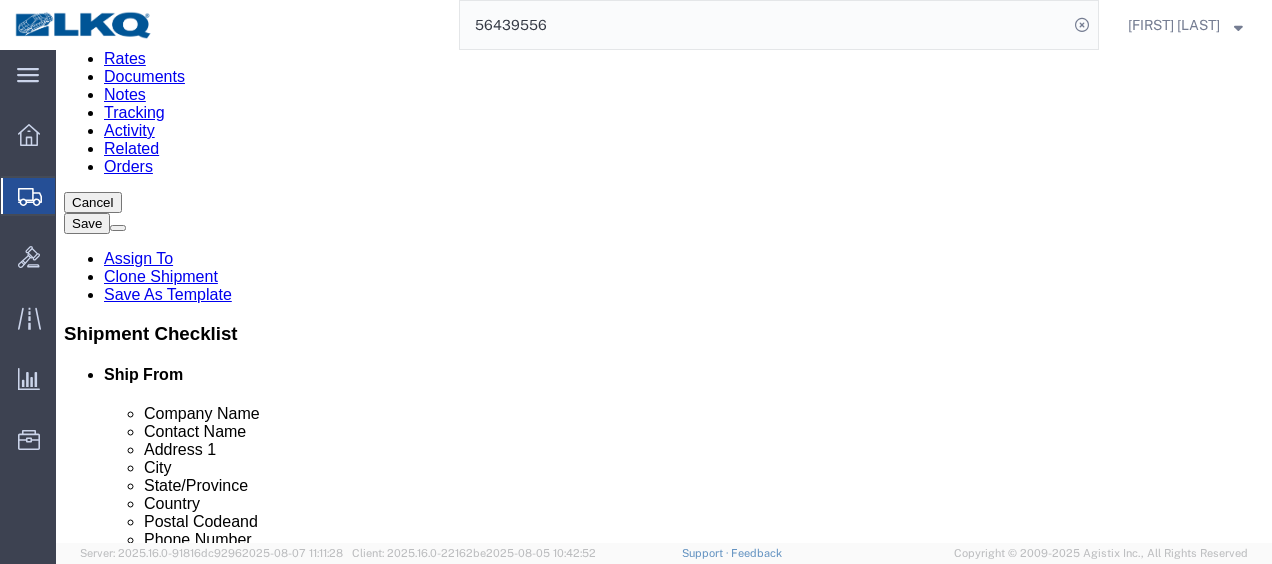 scroll, scrollTop: 200, scrollLeft: 0, axis: vertical 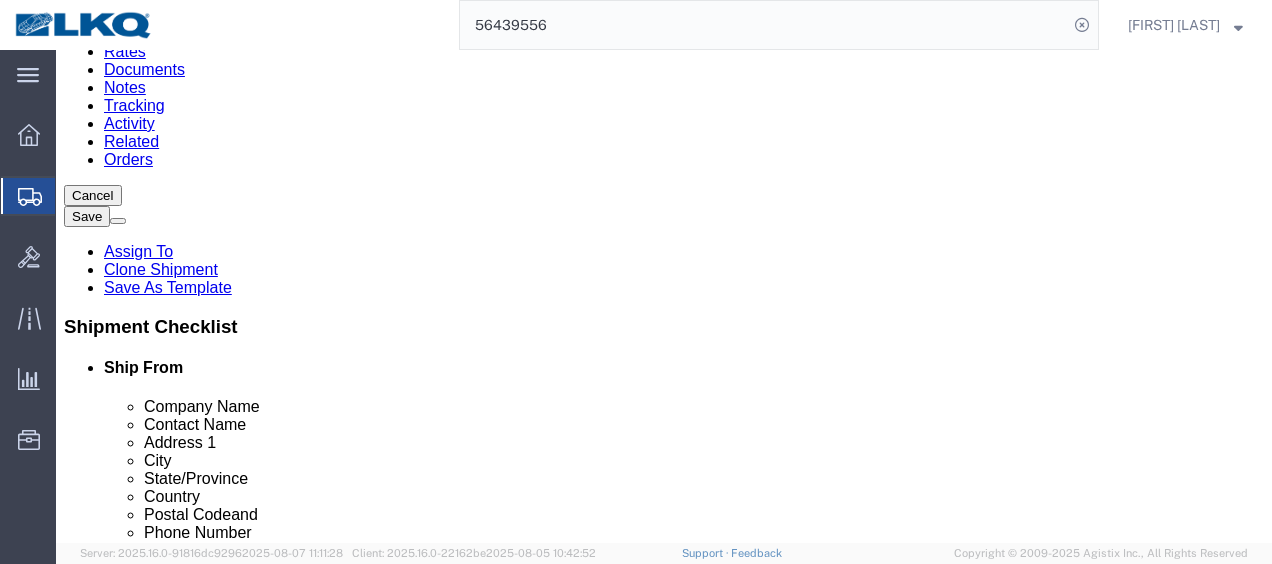 click on "3496.50" 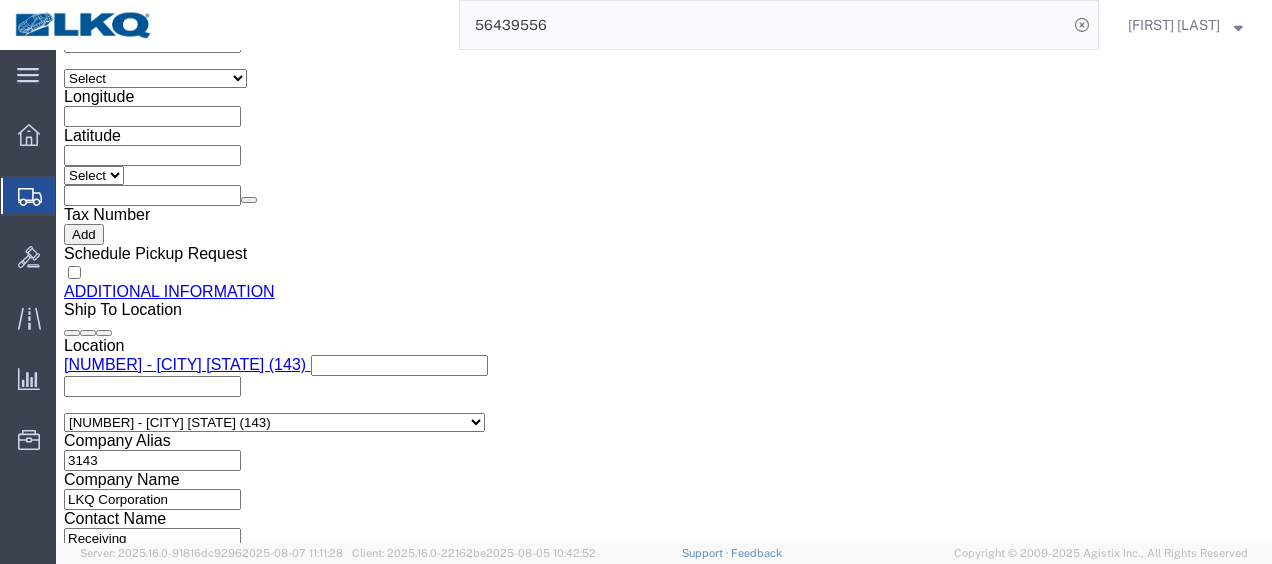 click on "Send To Bid" 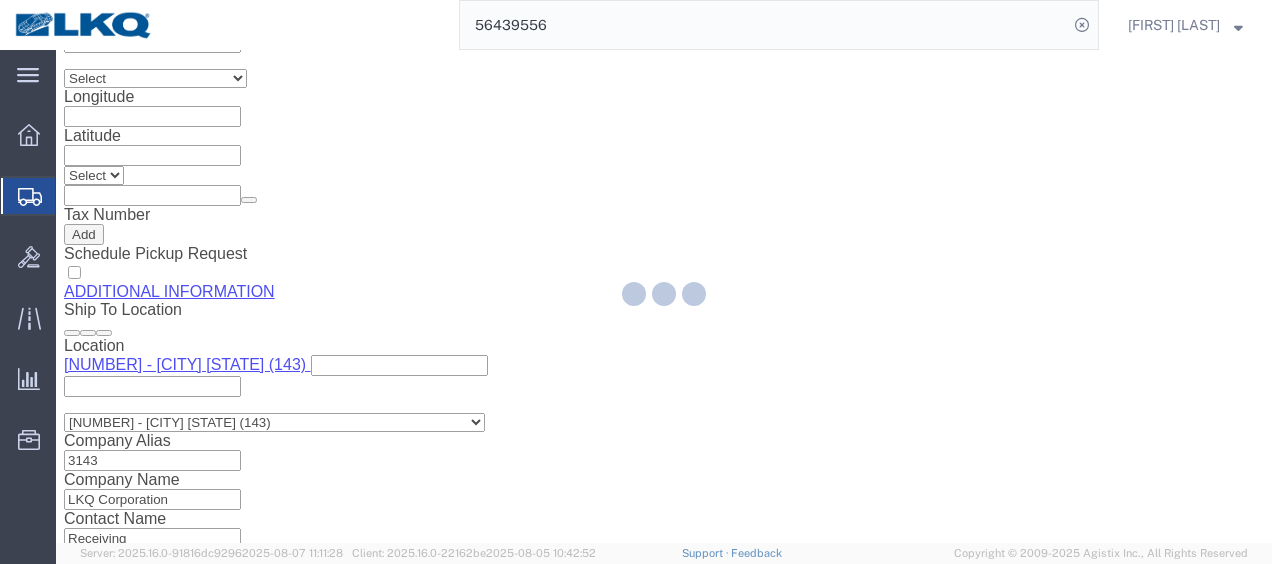 select on "27850" 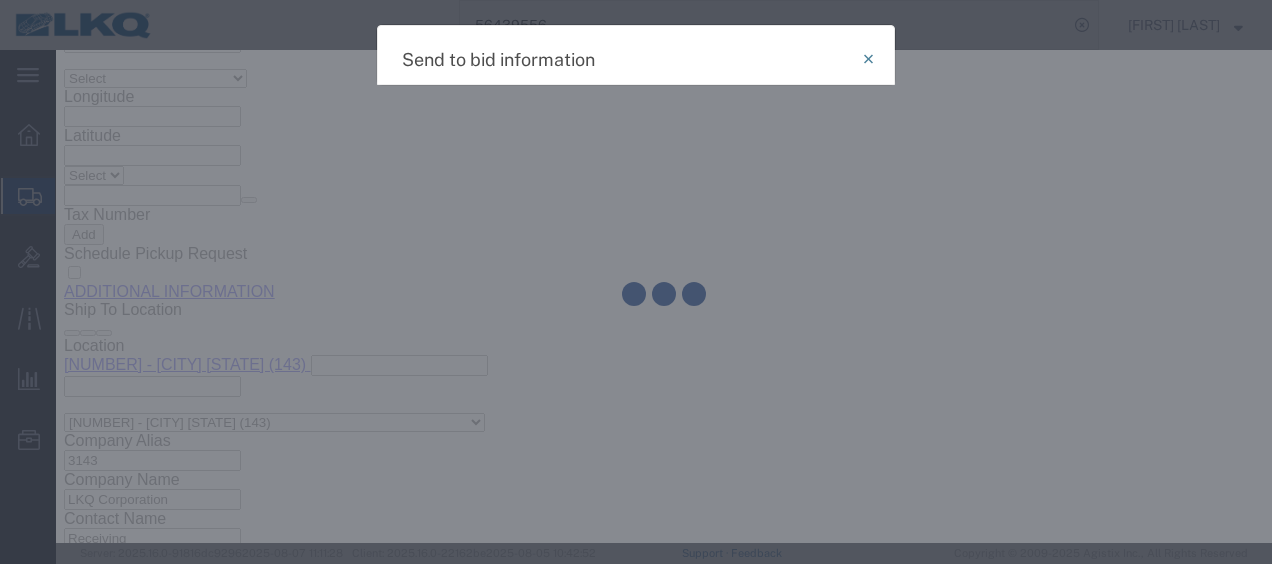 select on "TL" 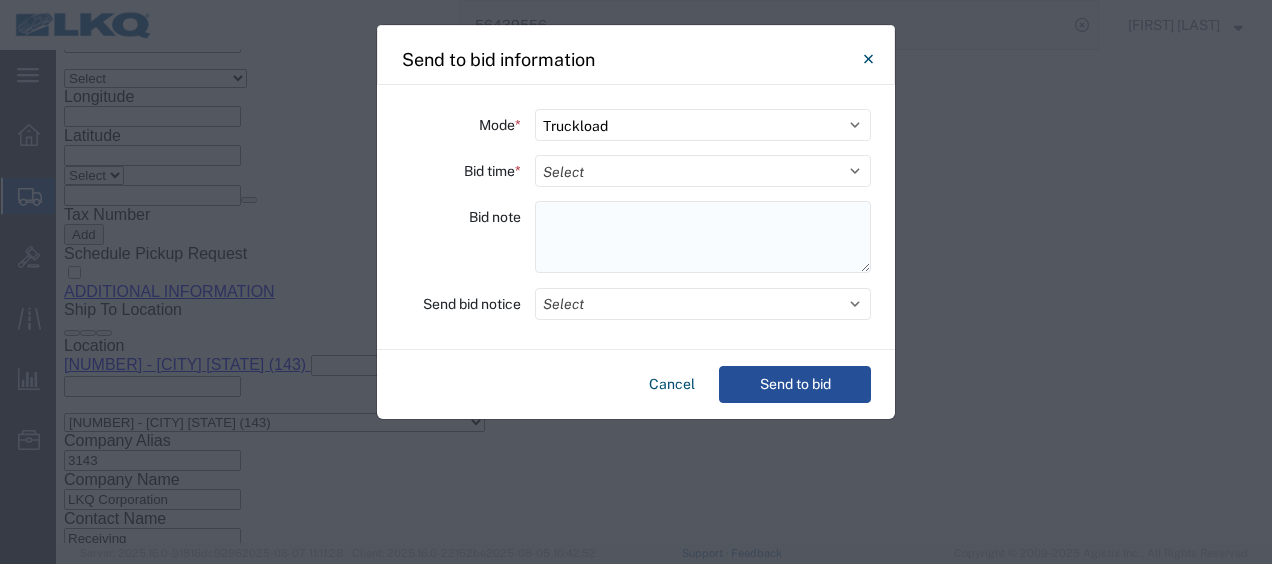 click 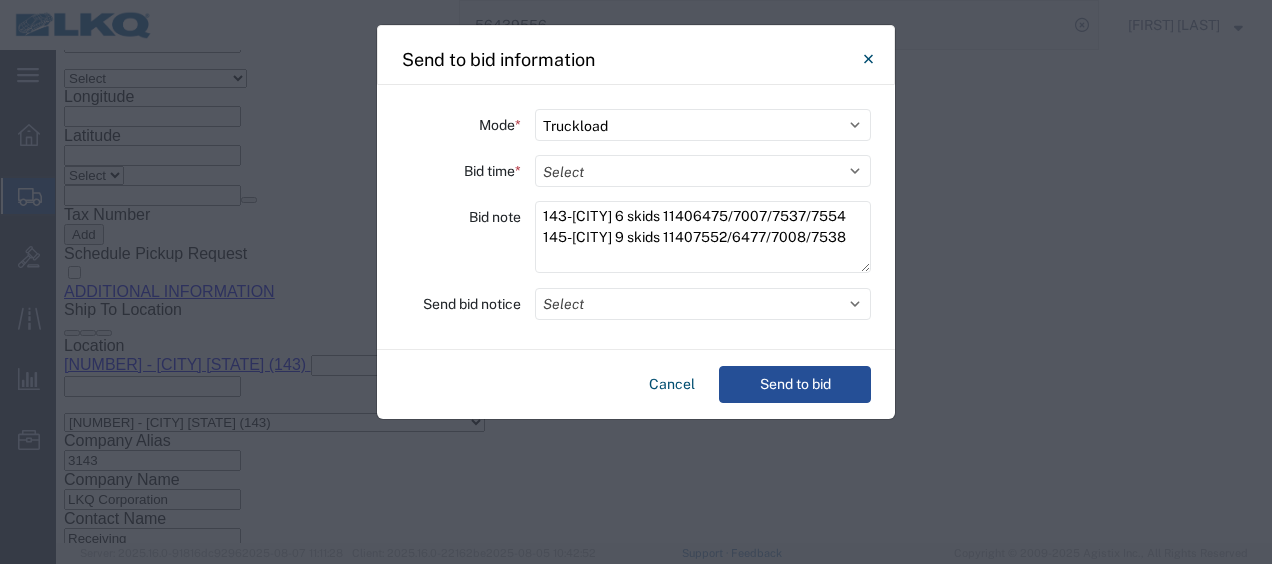 scroll, scrollTop: 15, scrollLeft: 0, axis: vertical 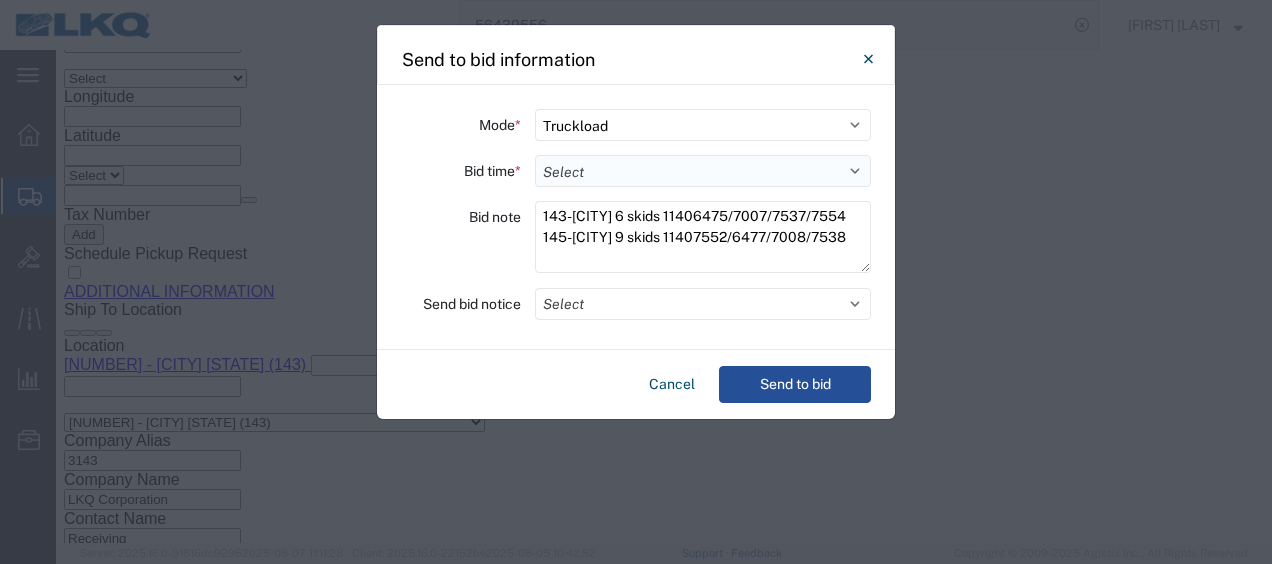 type on "143-[CITY] 6 skids 11406475/7007/7537/7554
145-[CITY] 9 skids 11407552/6477/7008/7538" 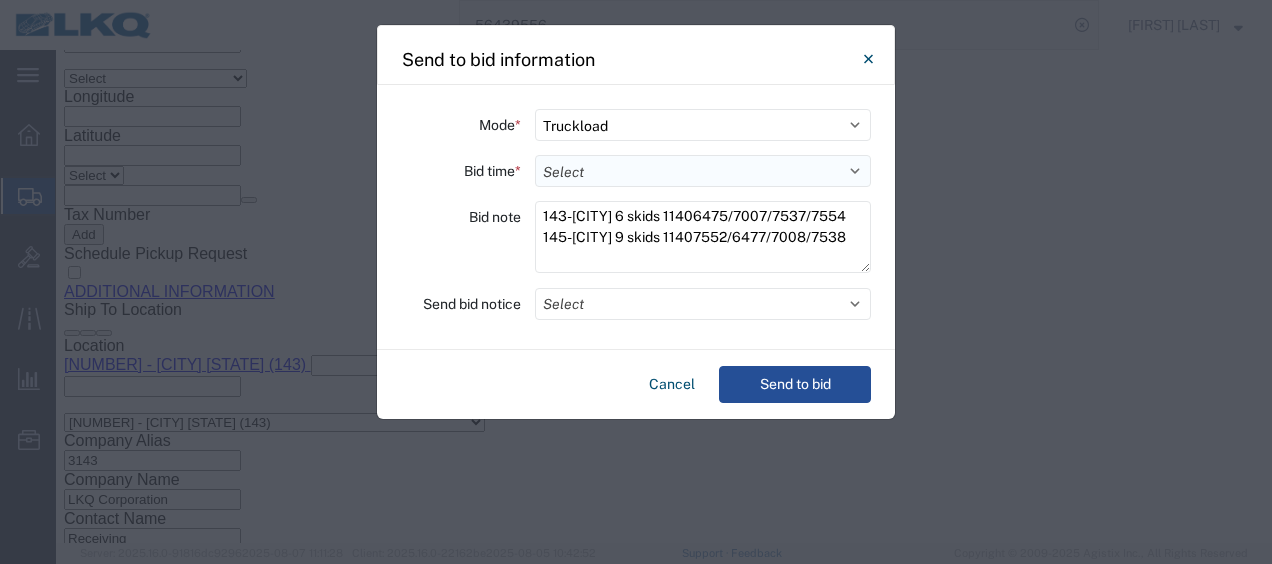 click on "Select 30 Min (Rush) 1 Hour (Rush) 2 Hours (Rush) 4 Hours (Rush) 8 Hours (Rush) 12 Hours (Rush) 16 Hours (Rush) 20 Hours (Rush) 24 Hours (Standard) 28 Hours (Extended) 32 Hours (Extended) 36 Hours (Extended) 2 Days (Extended) 3 Days (Extended) 4 Days (Extended) 5 Days (Extended) 6 Days (Extended) 7 Days (Extended)" 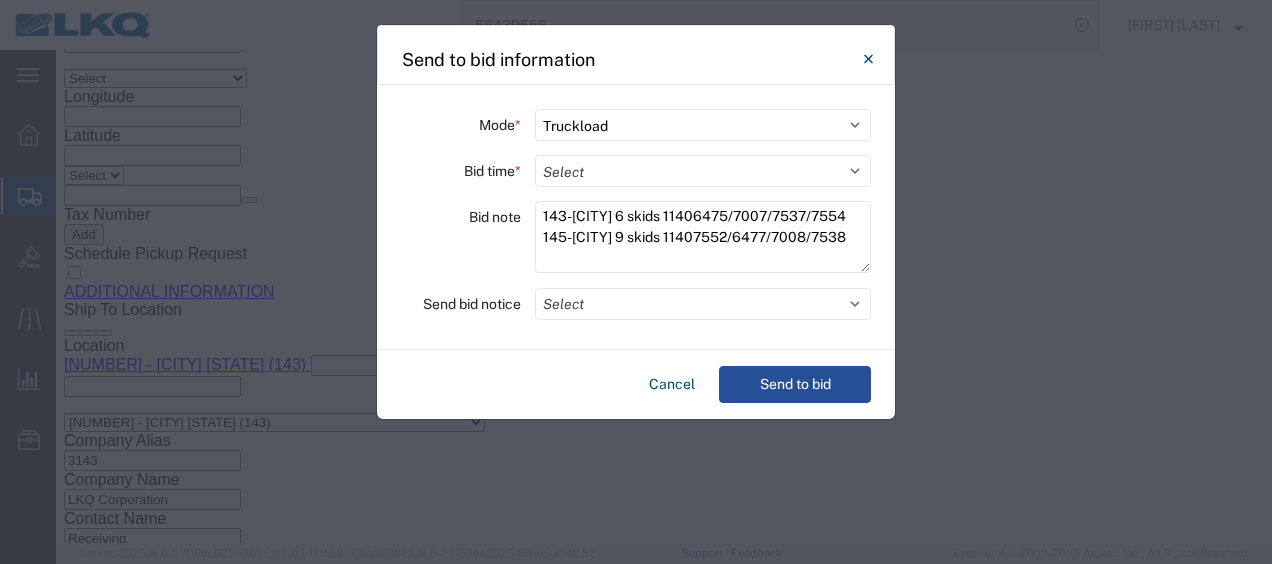 select on "4" 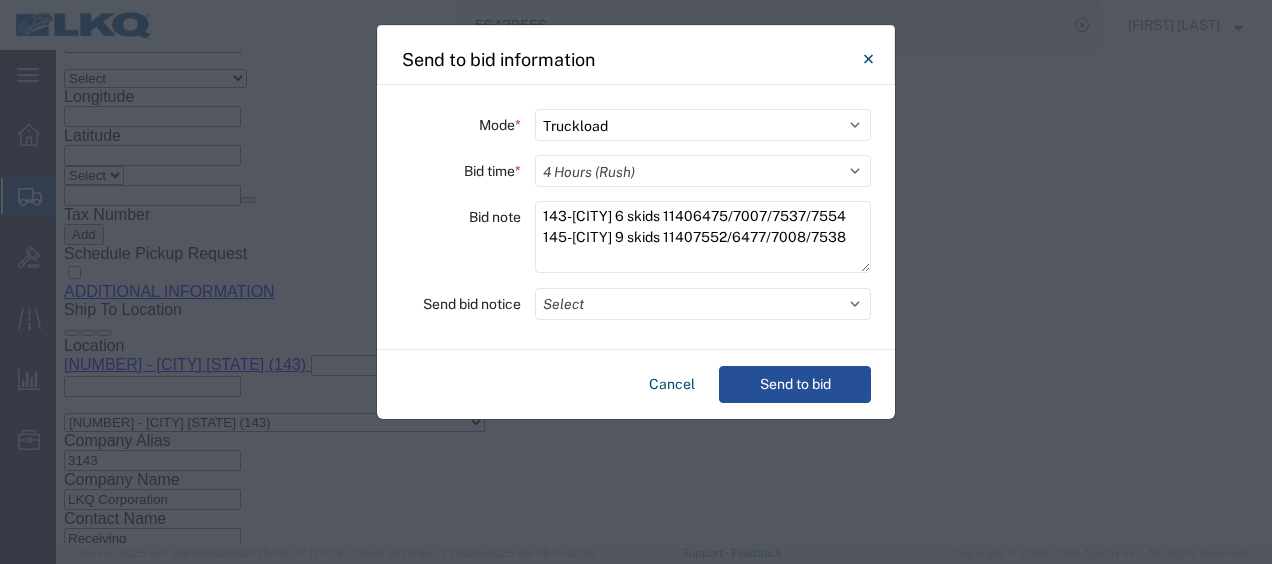 click on "Select 30 Min (Rush) 1 Hour (Rush) 2 Hours (Rush) 4 Hours (Rush) 8 Hours (Rush) 12 Hours (Rush) 16 Hours (Rush) 20 Hours (Rush) 24 Hours (Standard) 28 Hours (Extended) 32 Hours (Extended) 36 Hours (Extended) 2 Days (Extended) 3 Days (Extended) 4 Days (Extended) 5 Days (Extended) 6 Days (Extended) 7 Days (Extended)" 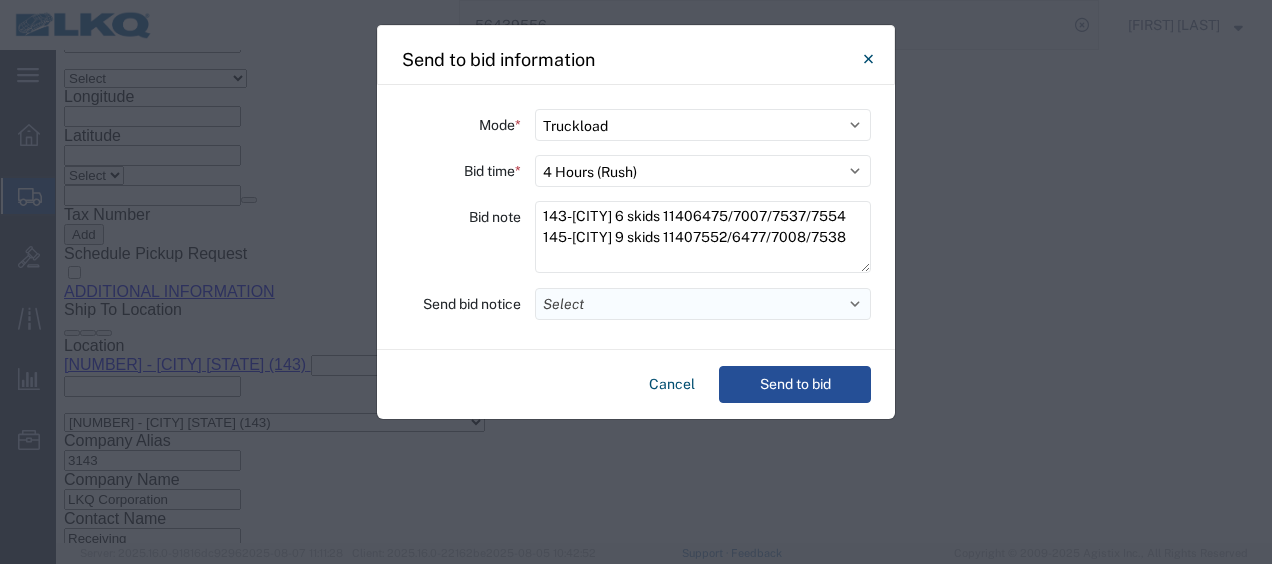 click on "Select" 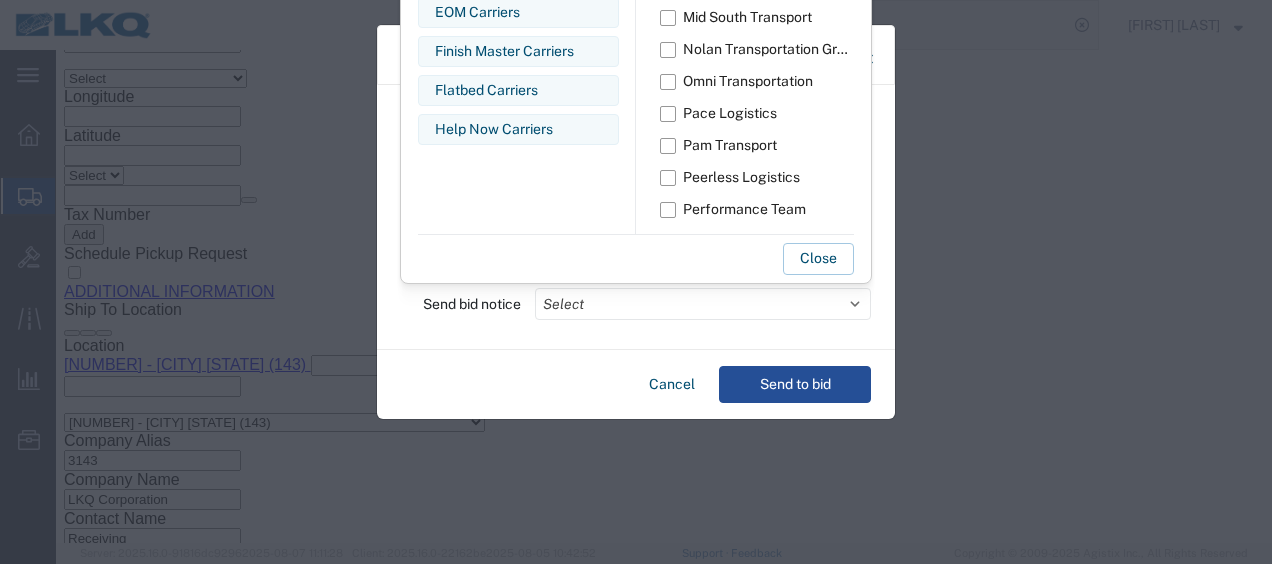 scroll, scrollTop: 1200, scrollLeft: 0, axis: vertical 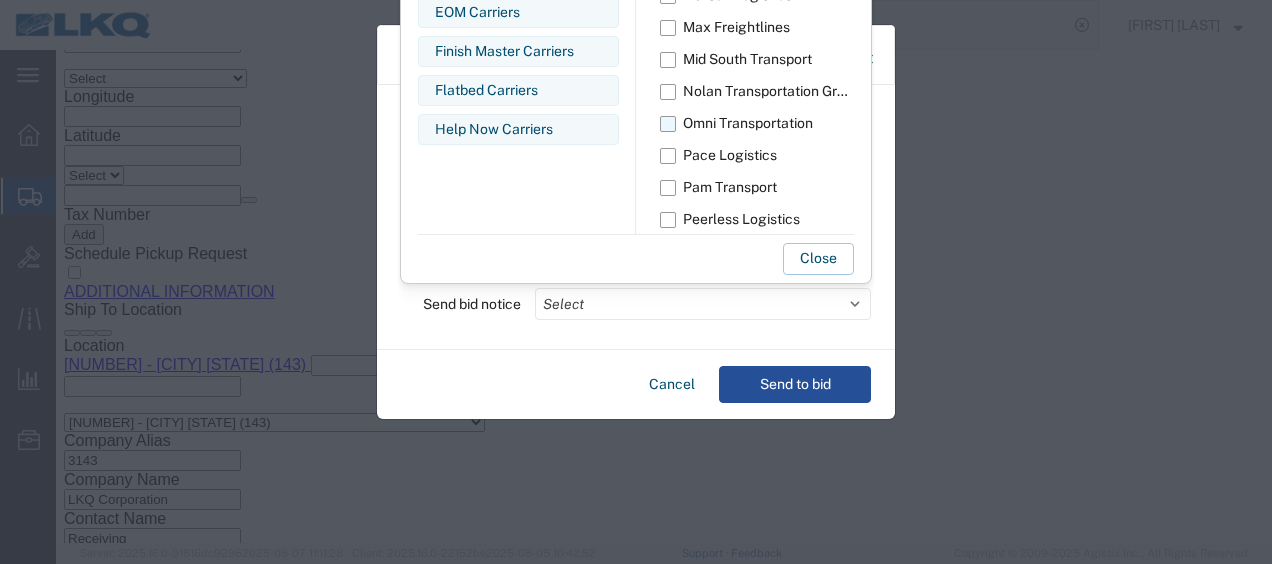 click on "Omni Transportation" 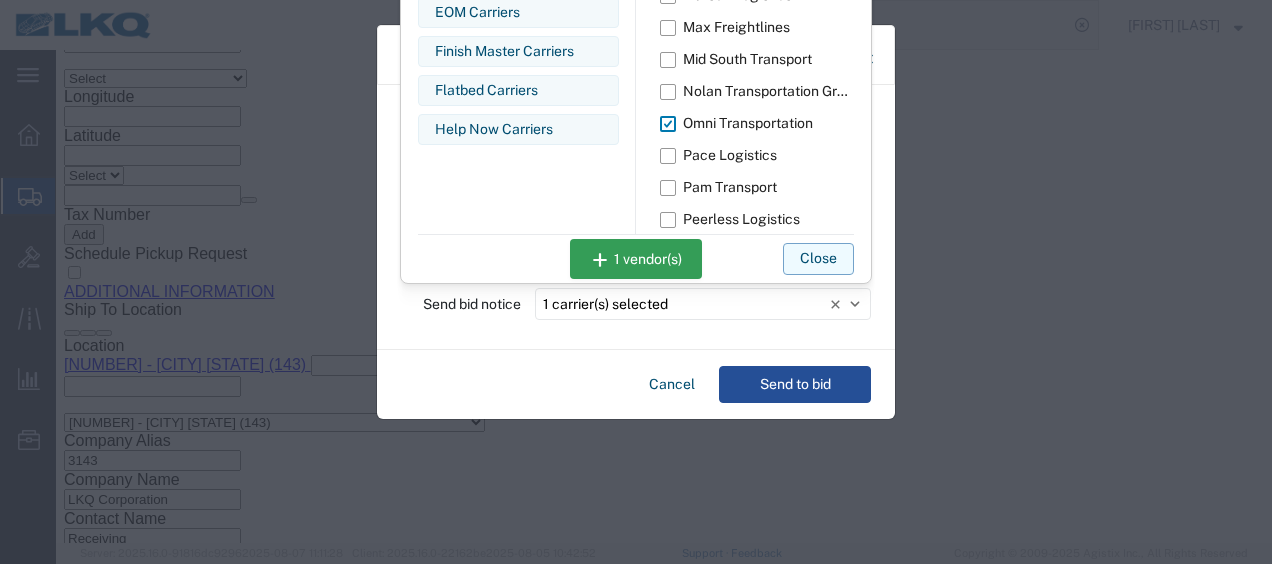 click on "Close" 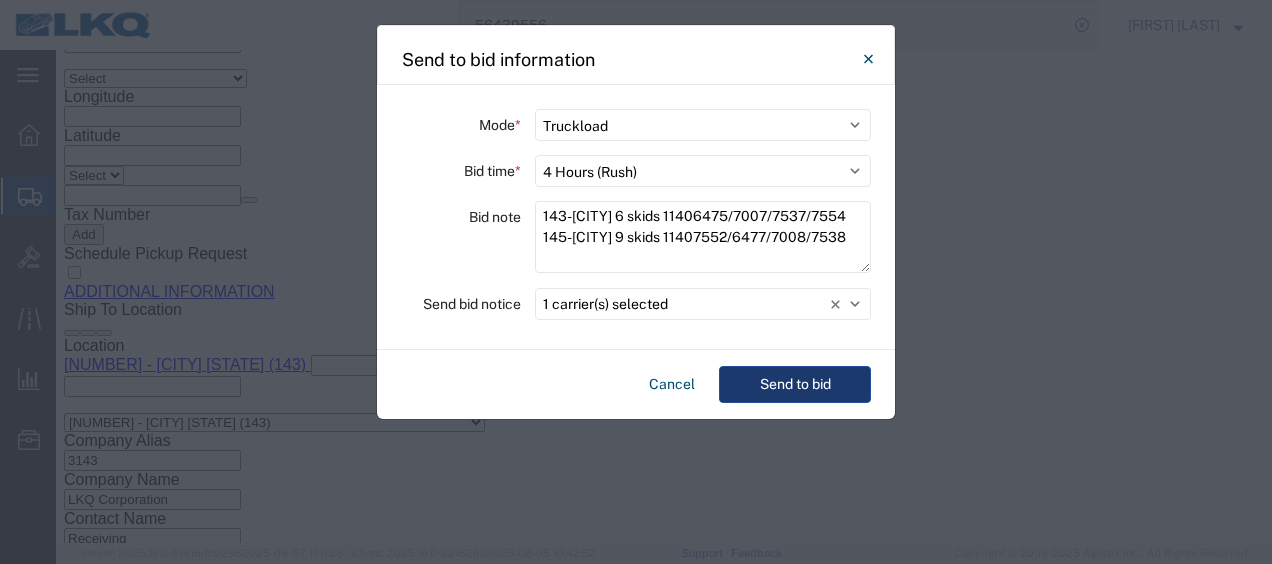 click on "Send to bid" 